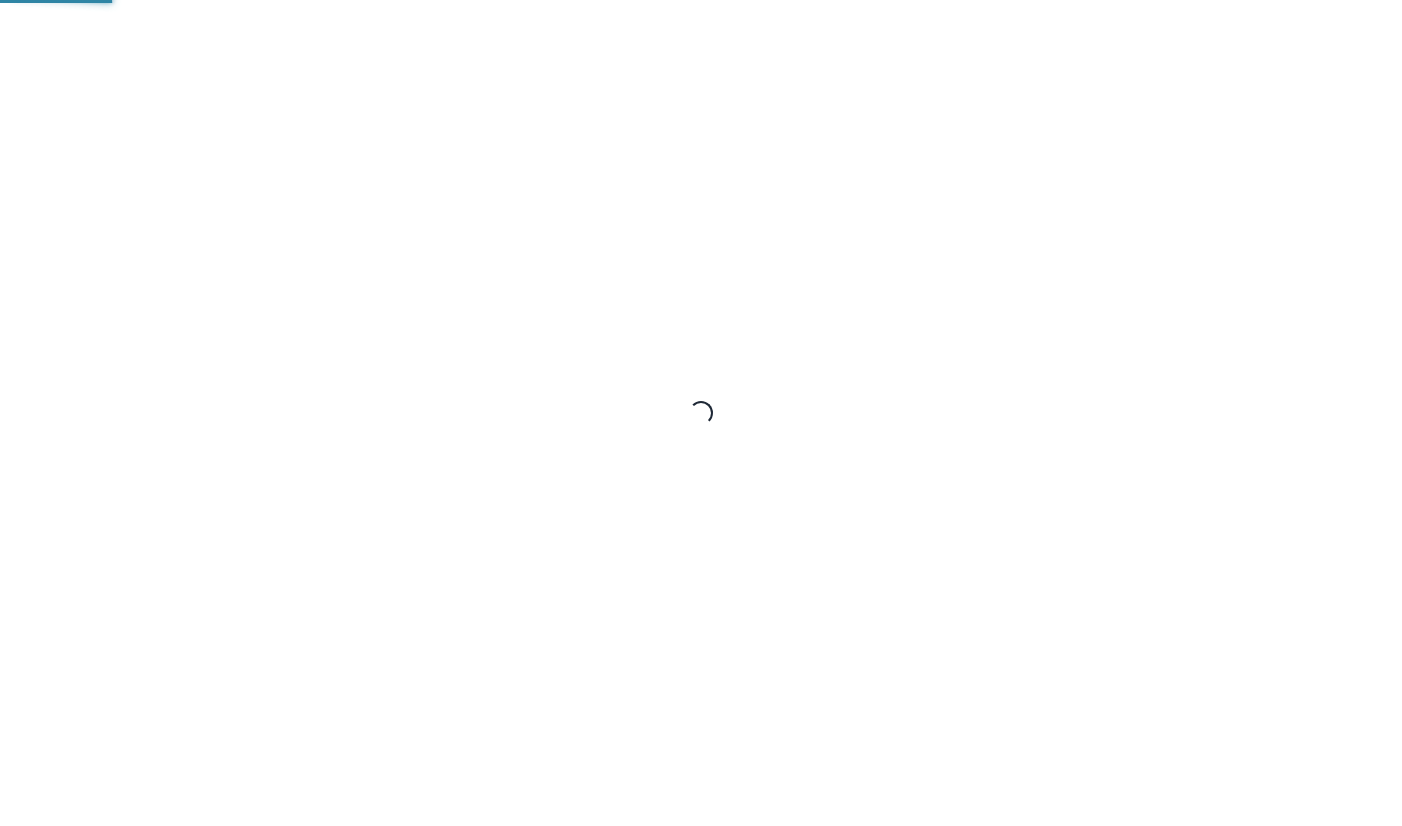 scroll, scrollTop: 0, scrollLeft: 0, axis: both 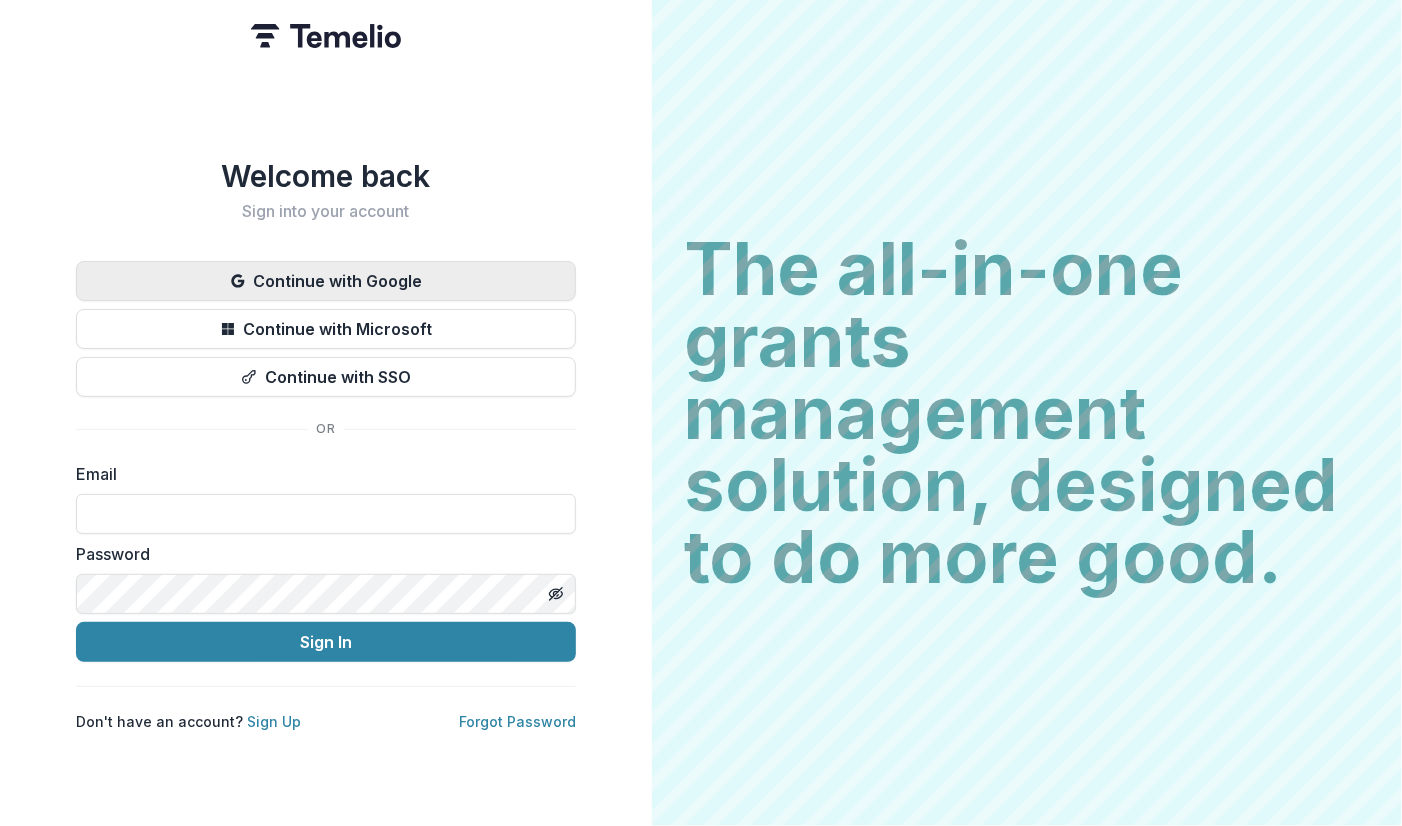 click on "Continue with Google" at bounding box center (326, 281) 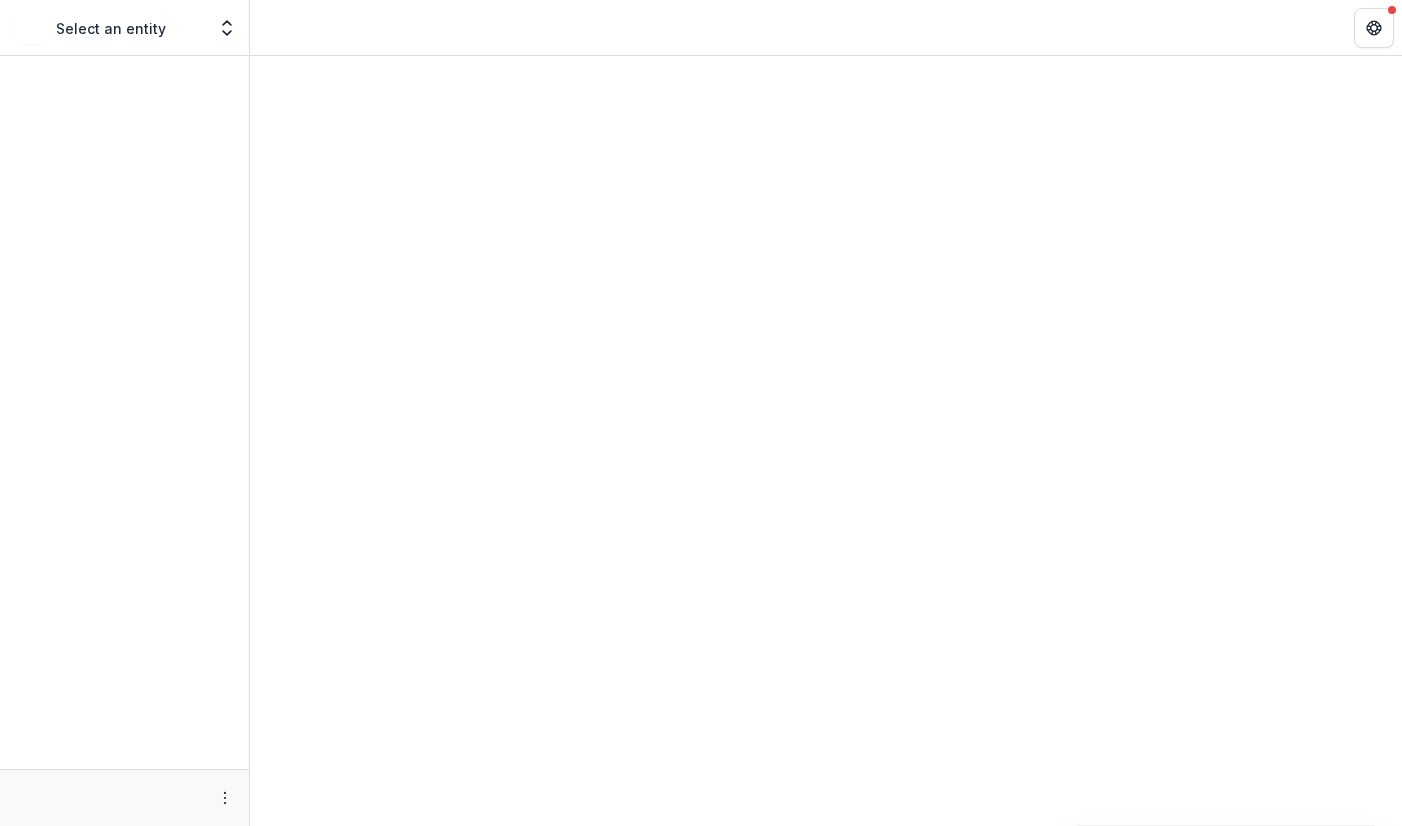 scroll, scrollTop: 0, scrollLeft: 0, axis: both 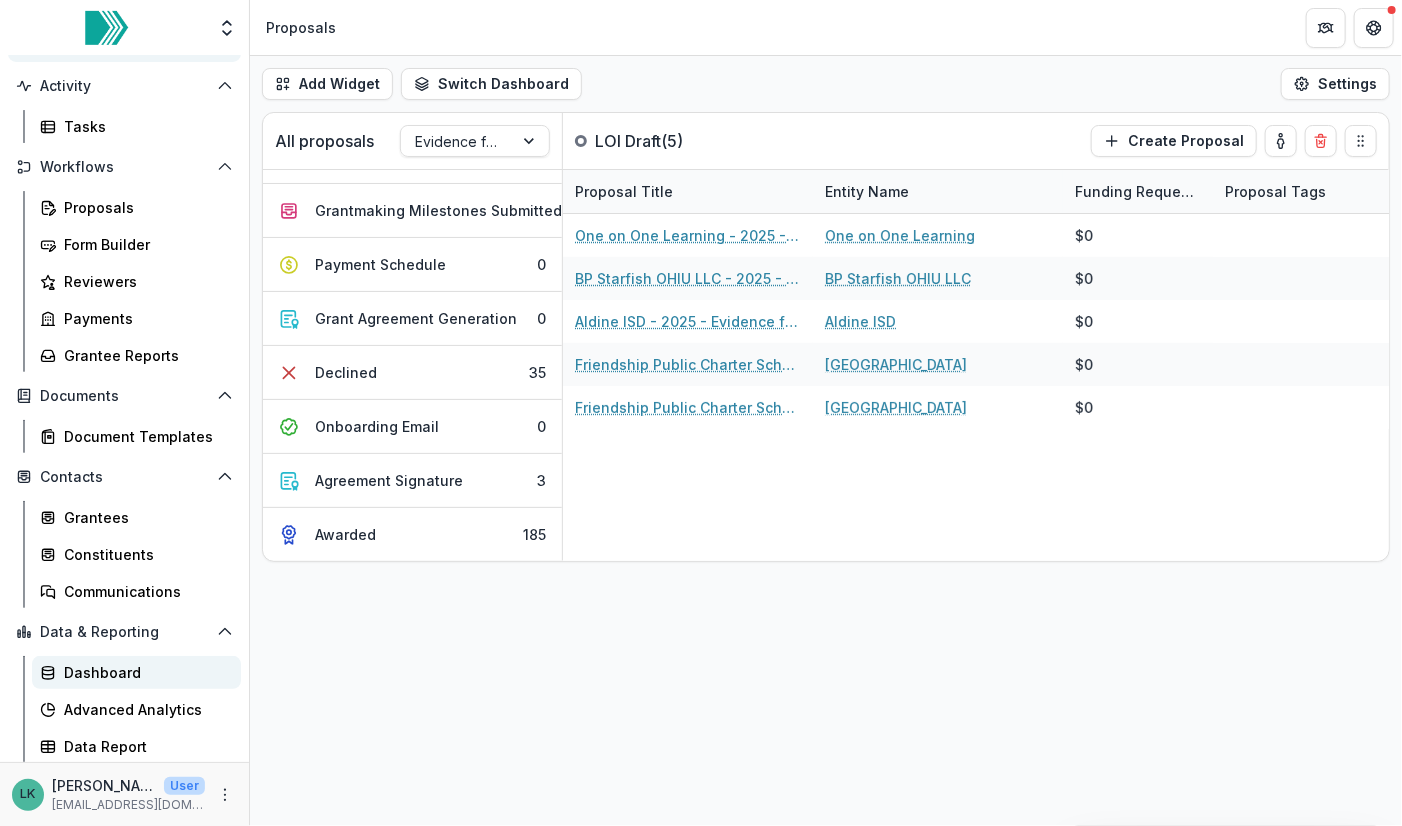 click on "Dashboard" at bounding box center (136, 672) 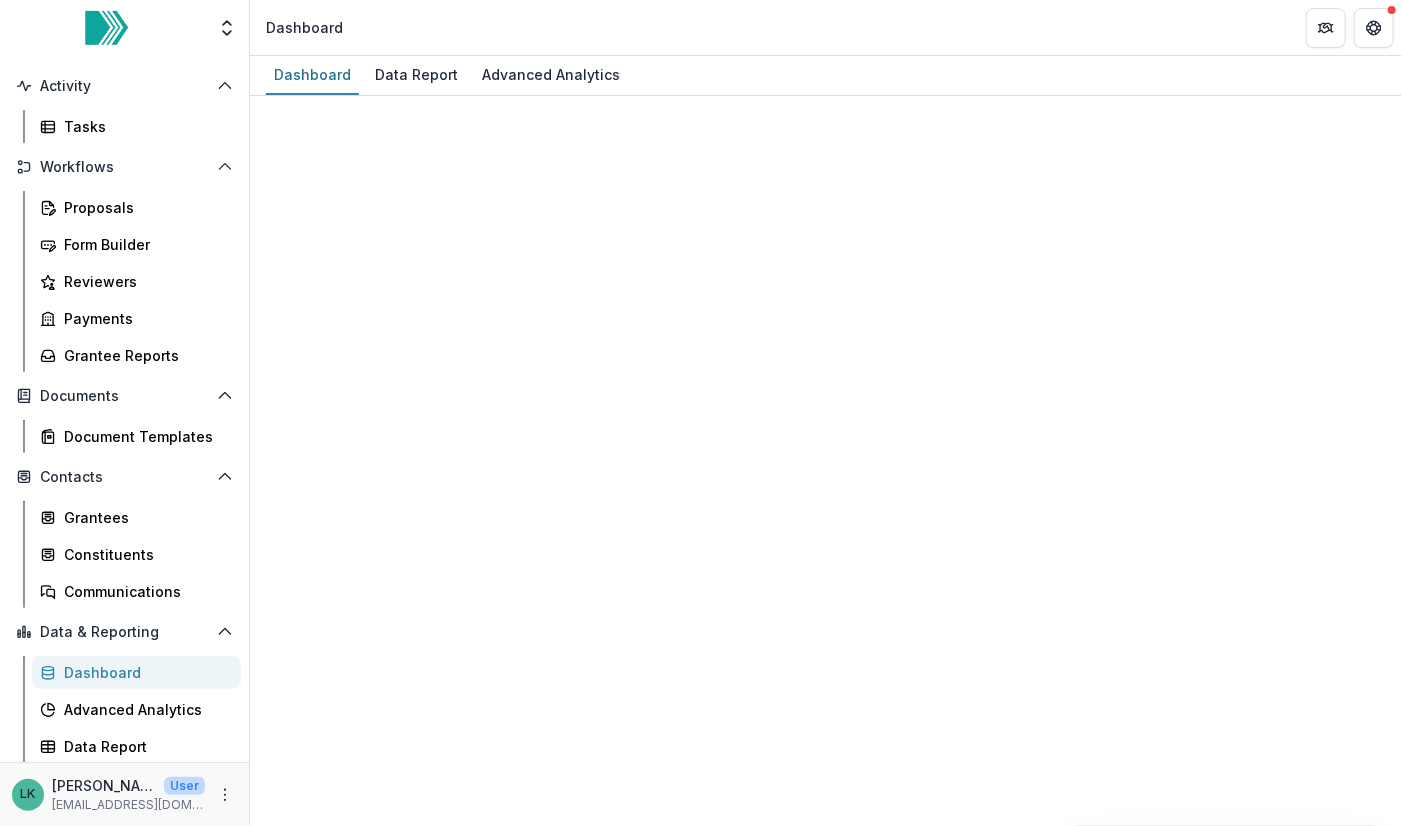 select on "**********" 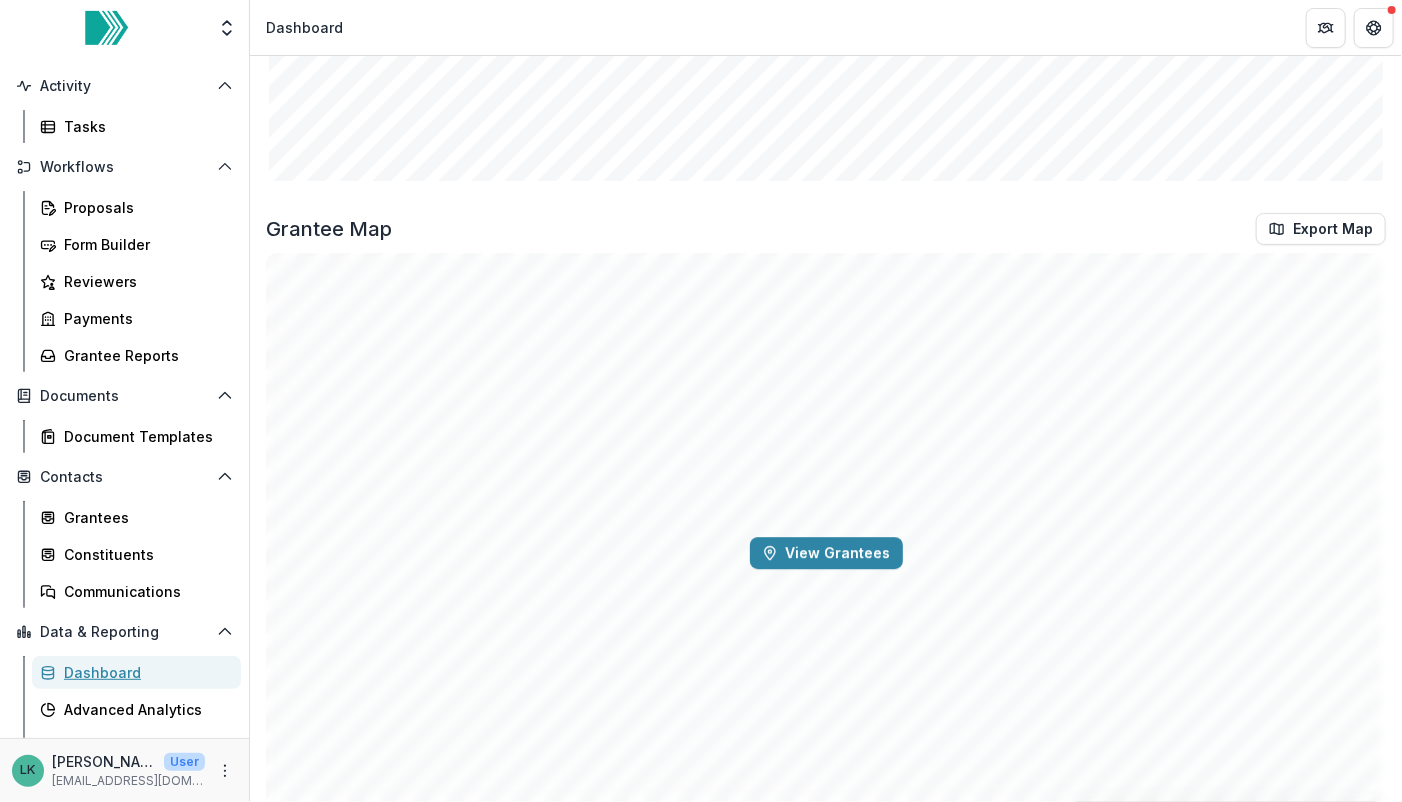 scroll, scrollTop: 2855, scrollLeft: 0, axis: vertical 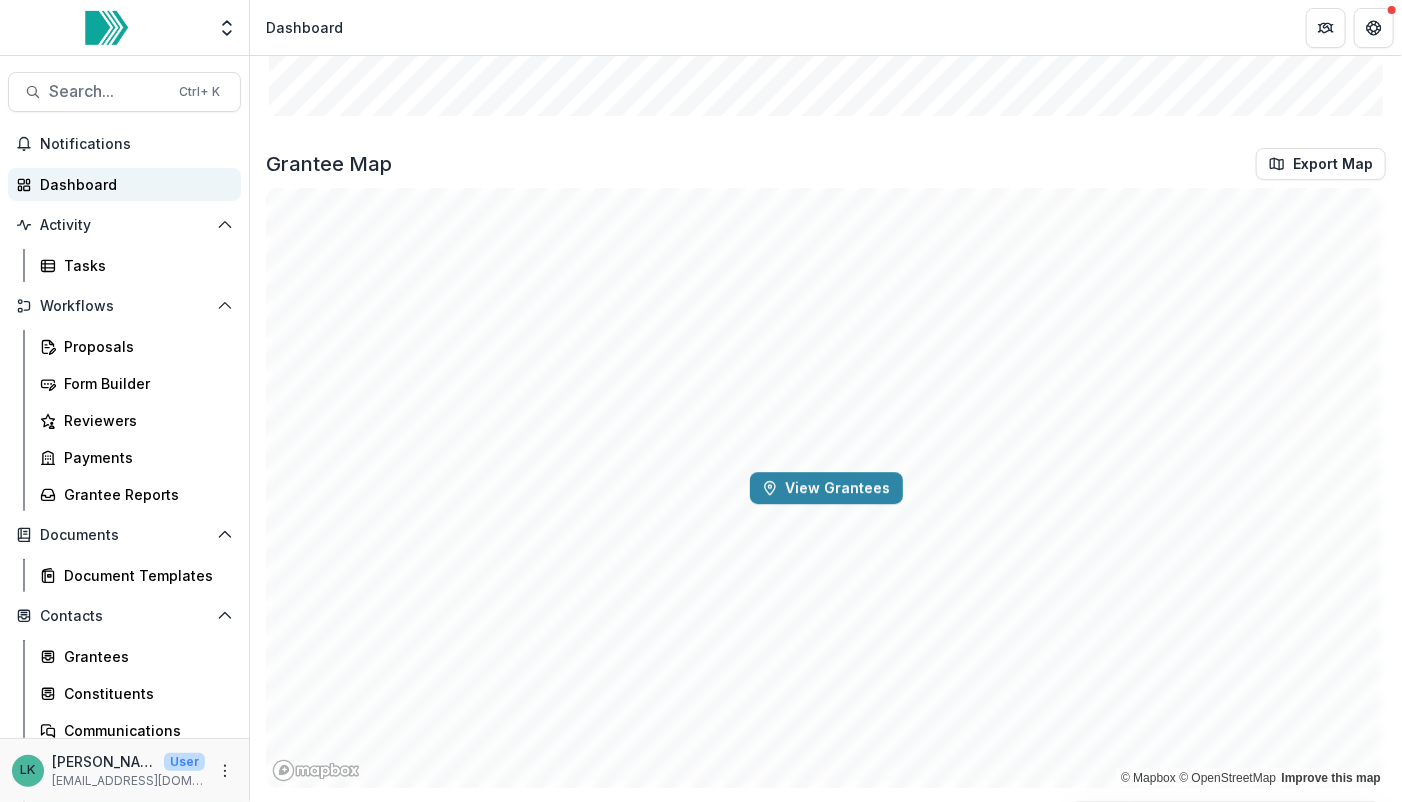 click on "Dashboard" at bounding box center [132, 184] 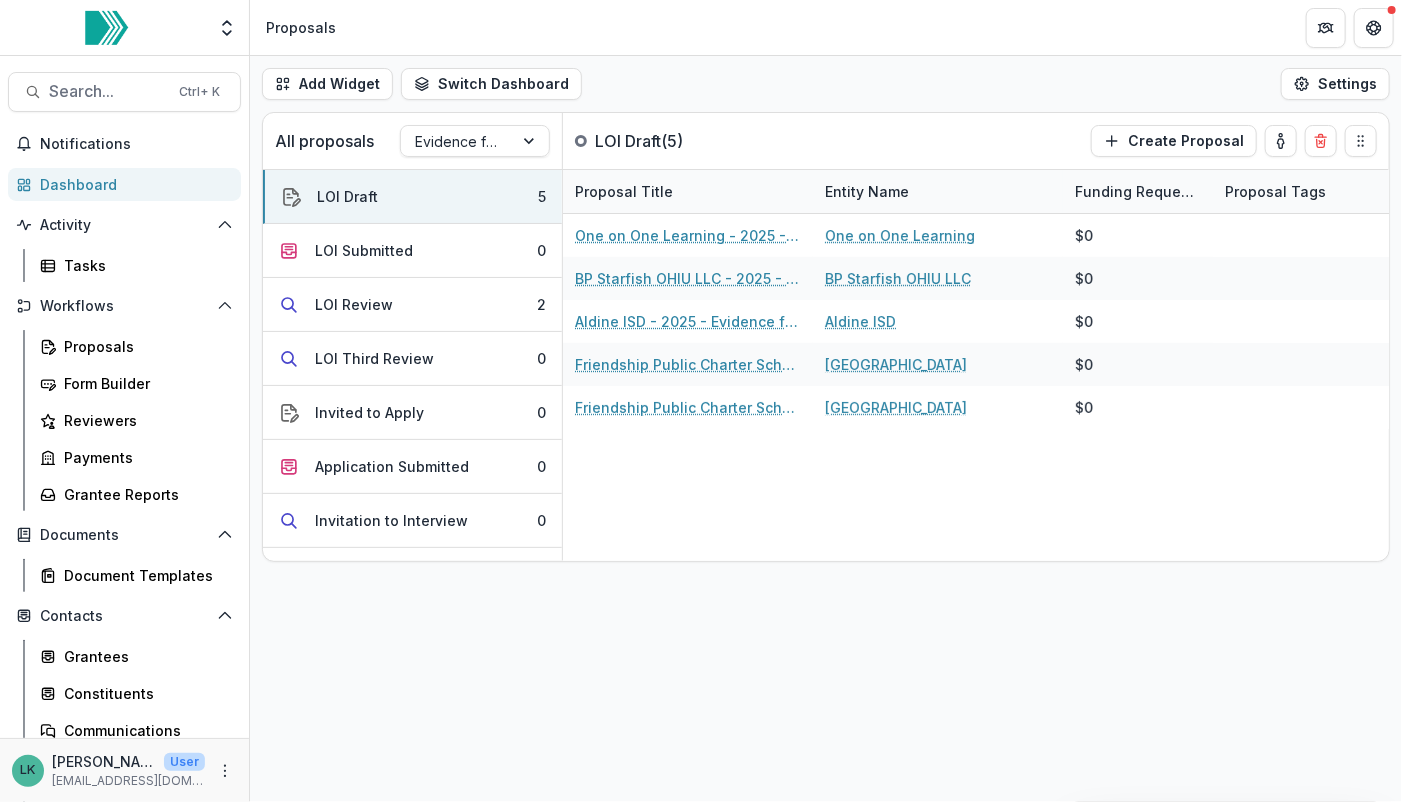 scroll, scrollTop: 0, scrollLeft: 0, axis: both 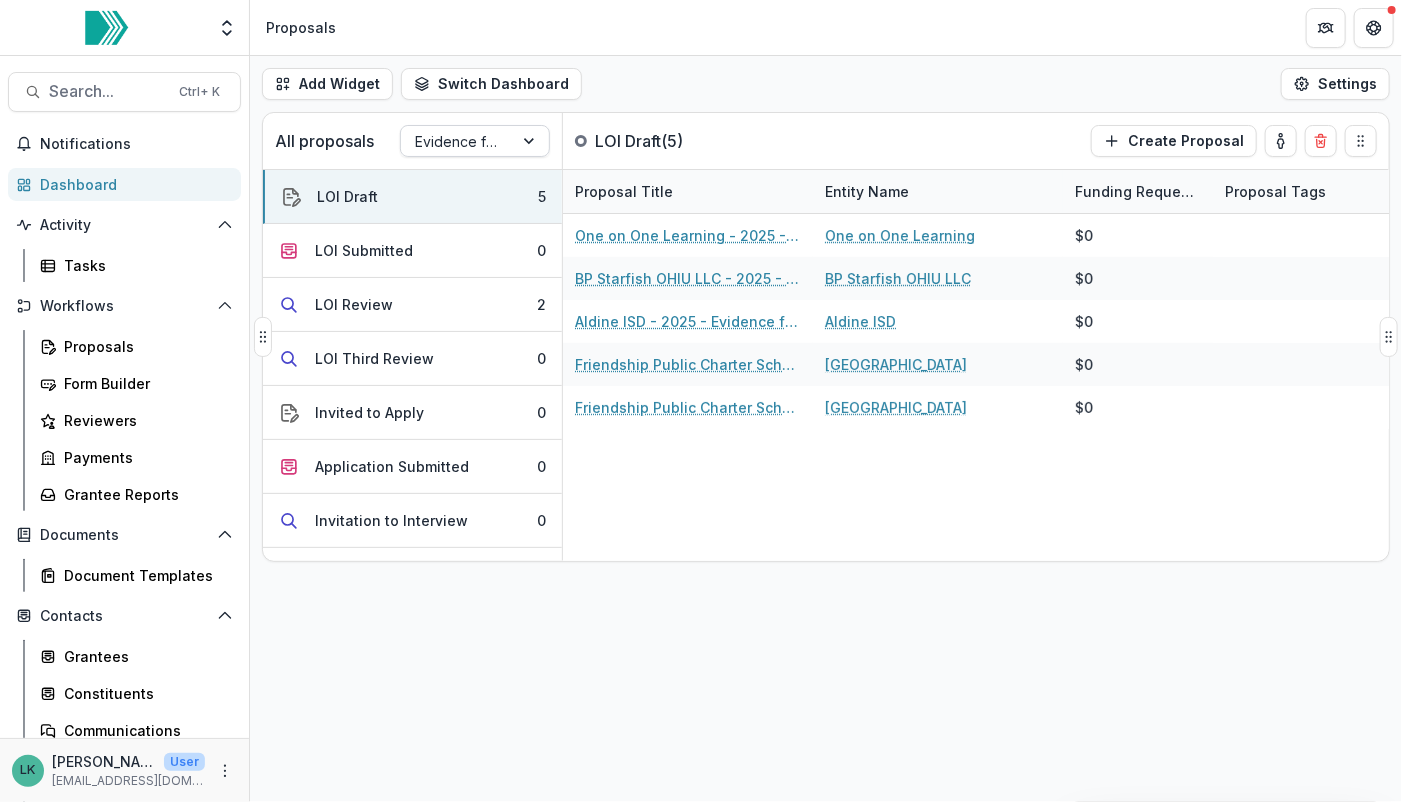 click at bounding box center (531, 141) 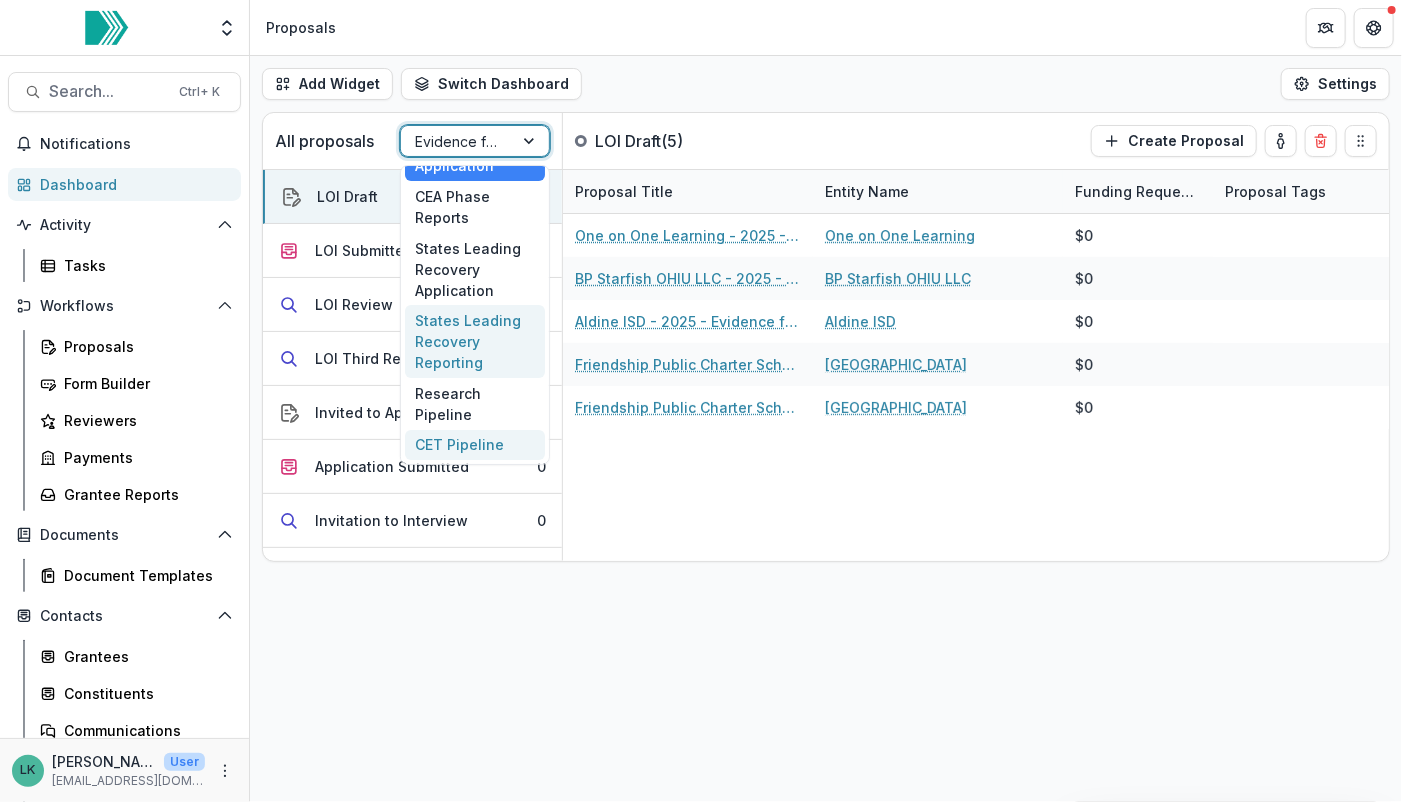 scroll, scrollTop: 60, scrollLeft: 0, axis: vertical 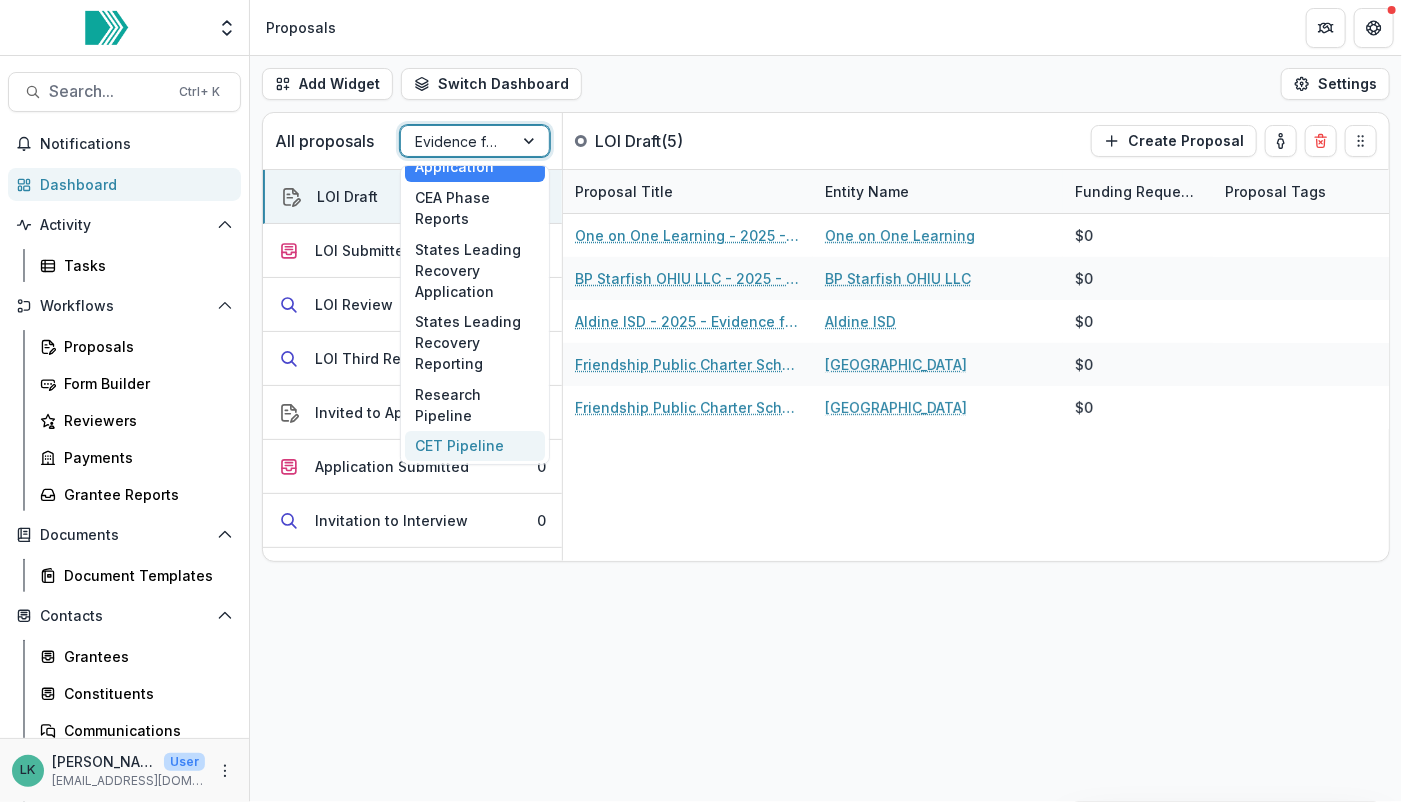 click on "CET Pipeline" at bounding box center [475, 446] 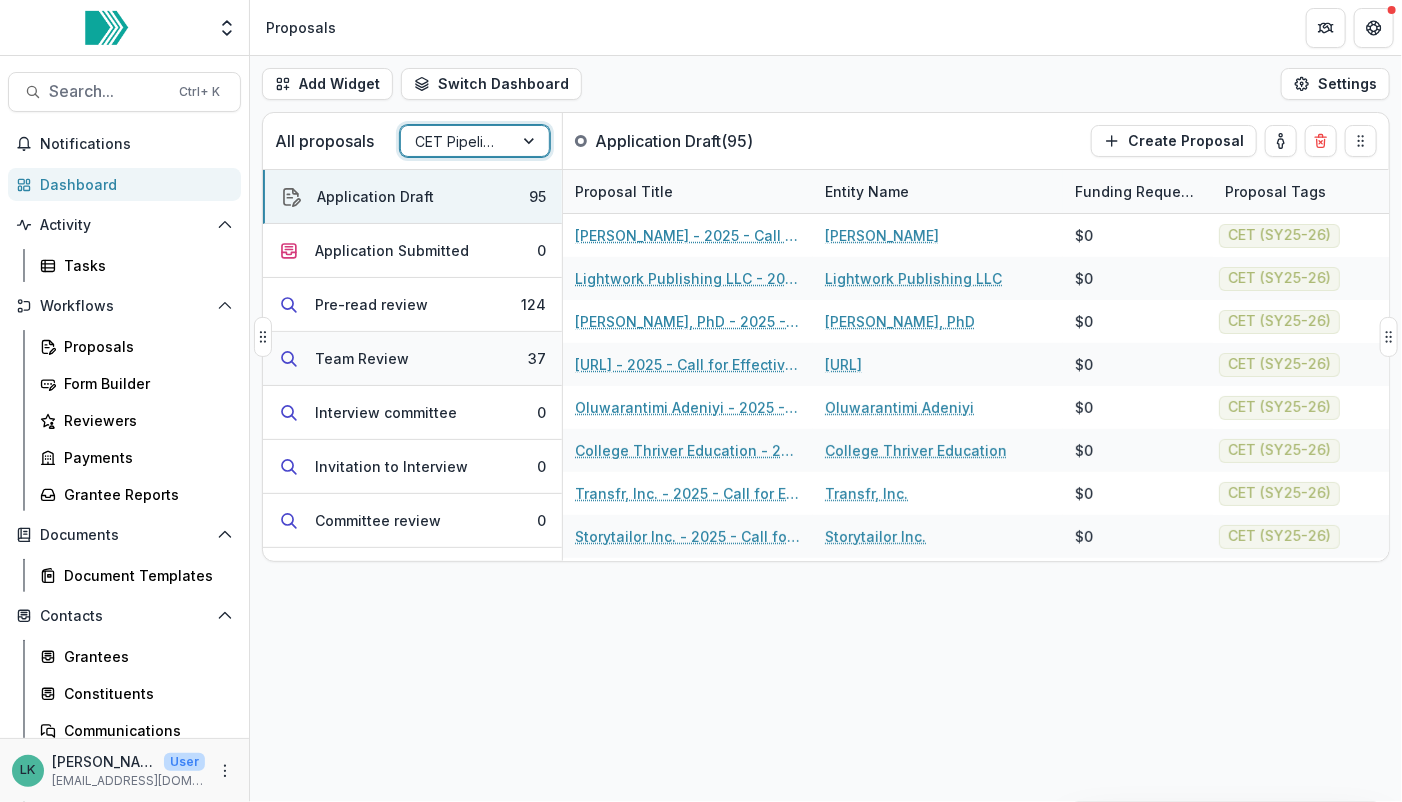 click on "Team Review 37" at bounding box center (412, 359) 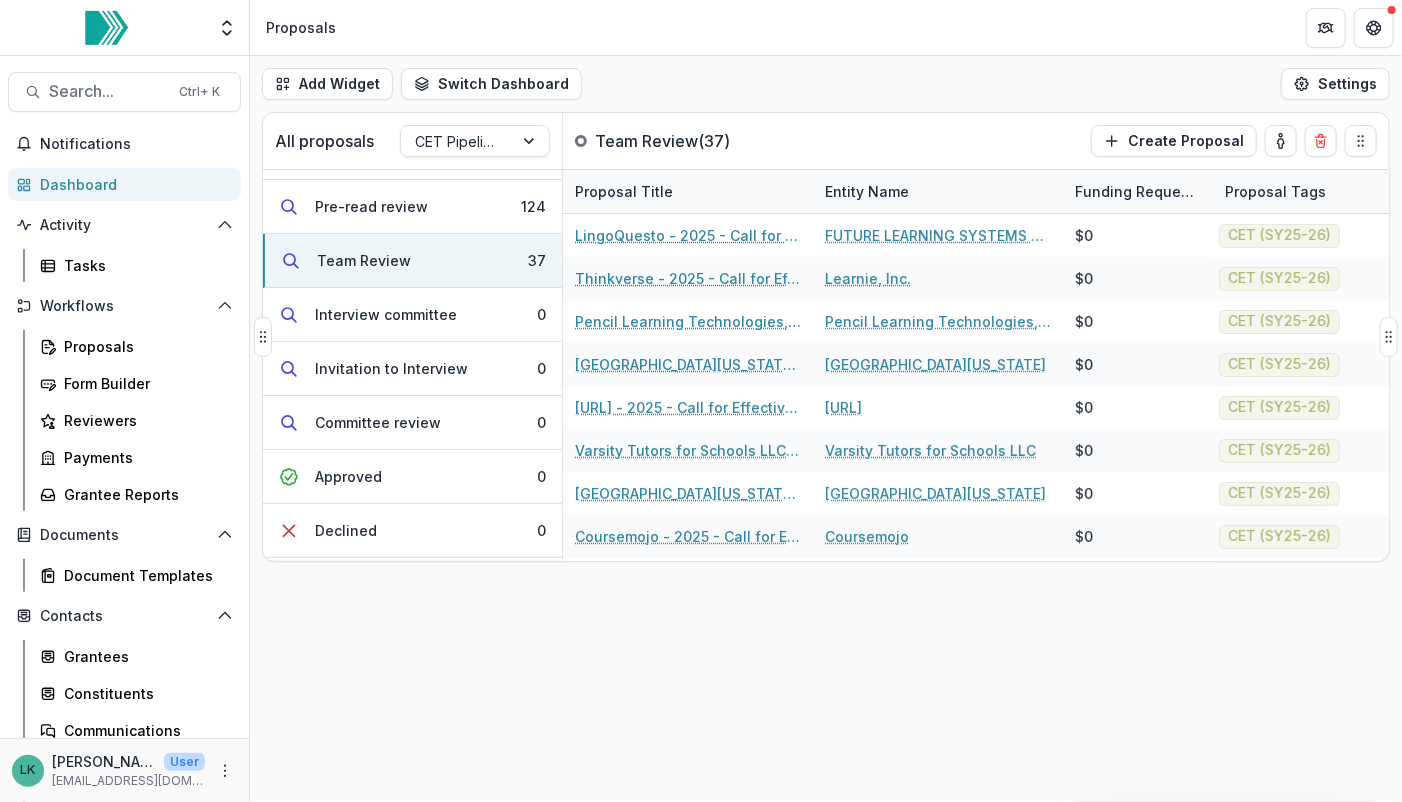 scroll, scrollTop: 0, scrollLeft: 0, axis: both 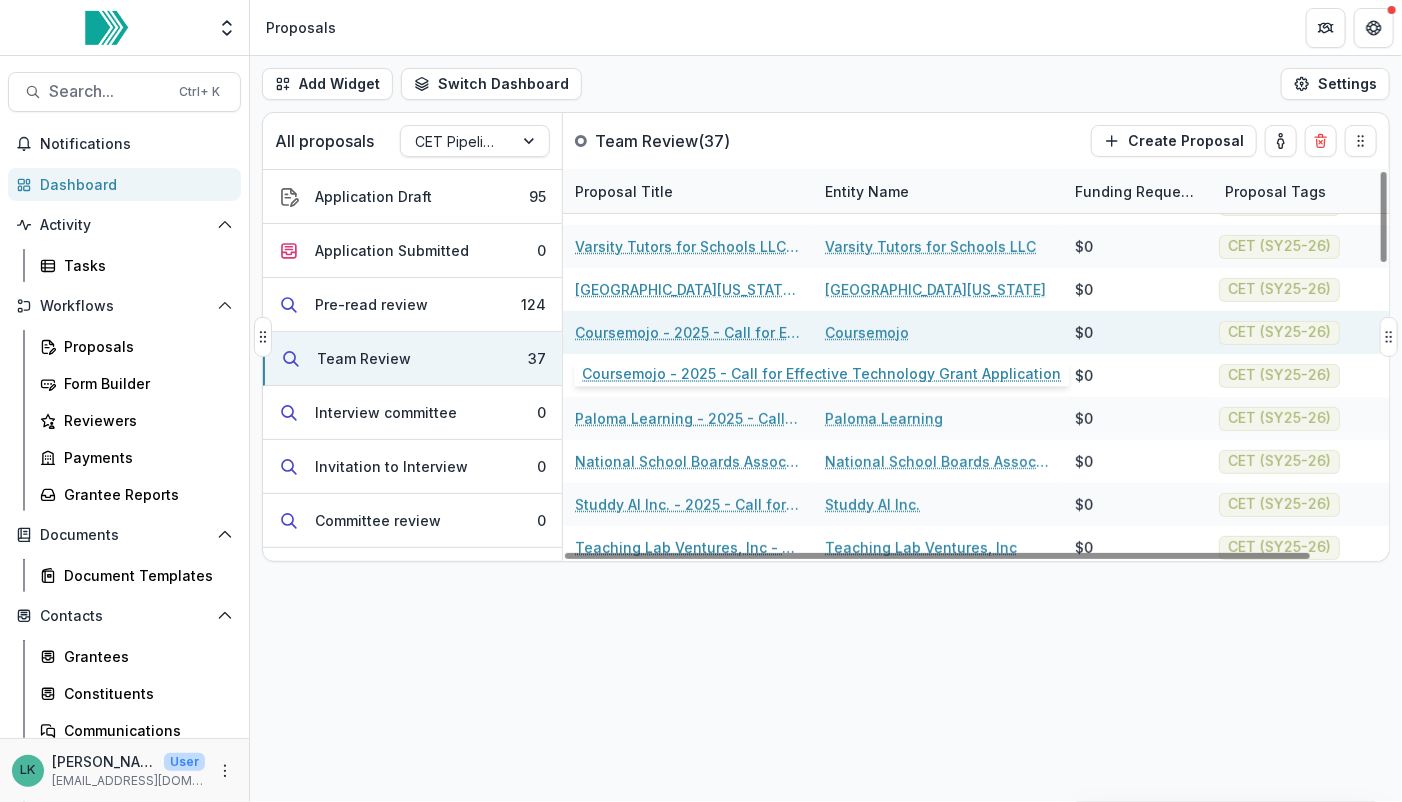click on "Coursemojo - 2025 - Call for Effective Technology Grant Application" at bounding box center (688, 332) 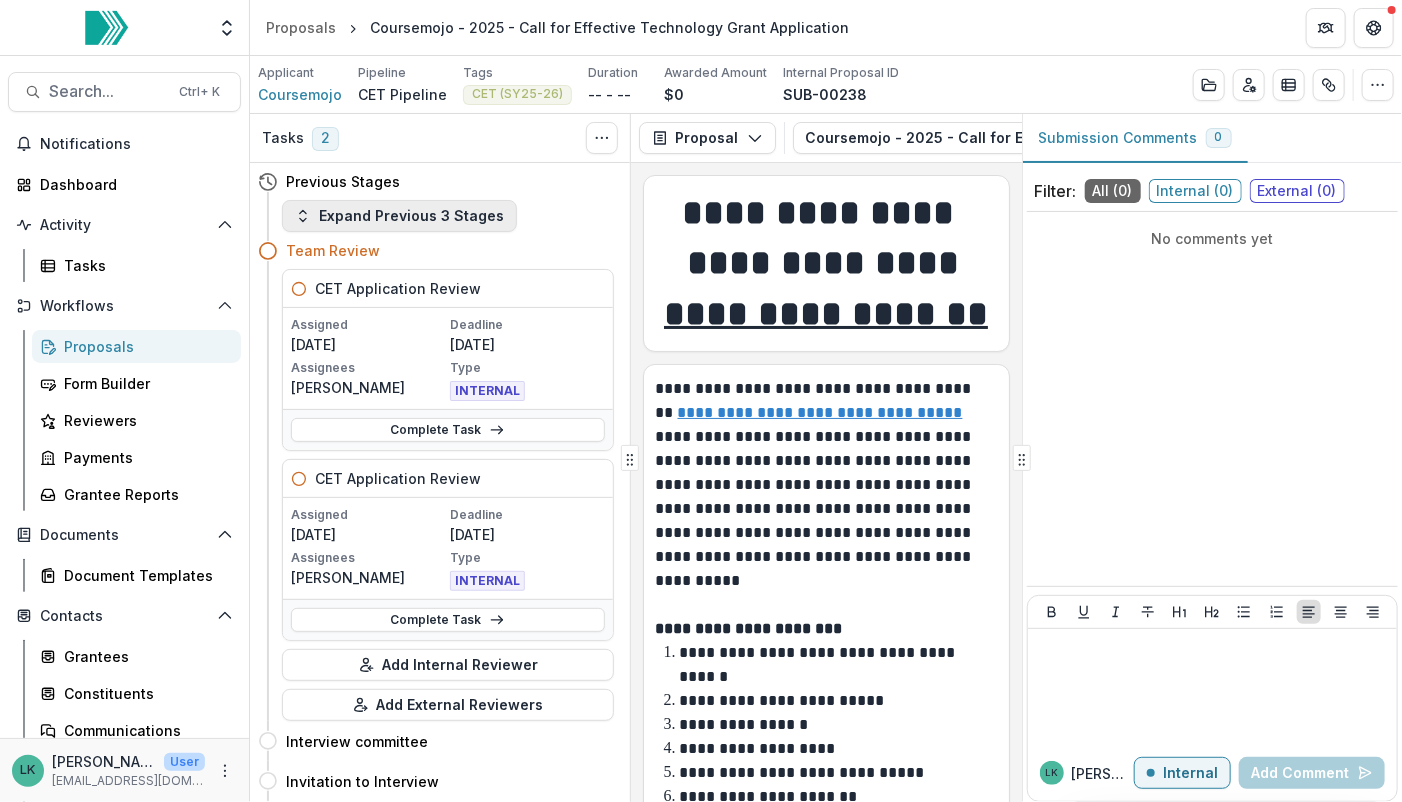 click 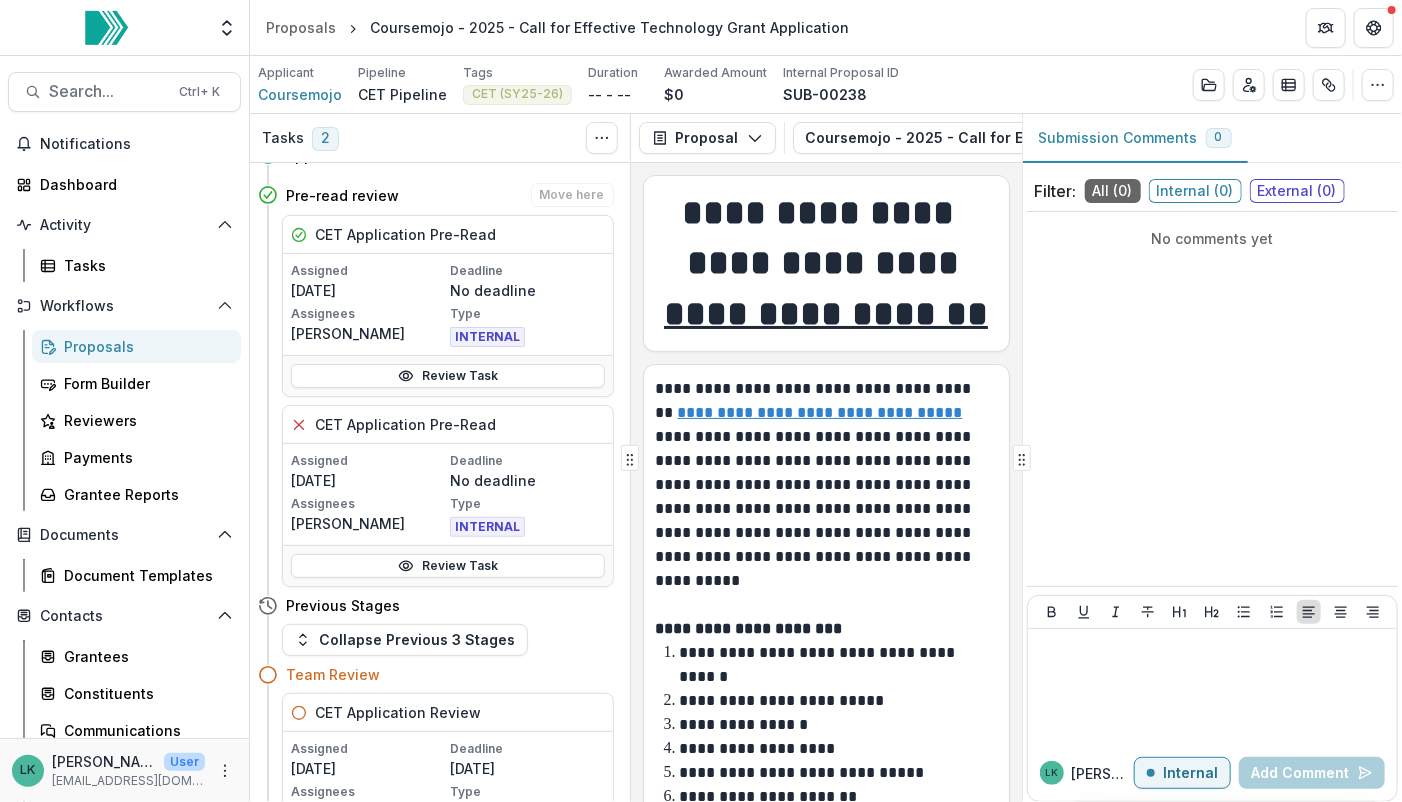 scroll, scrollTop: 96, scrollLeft: 0, axis: vertical 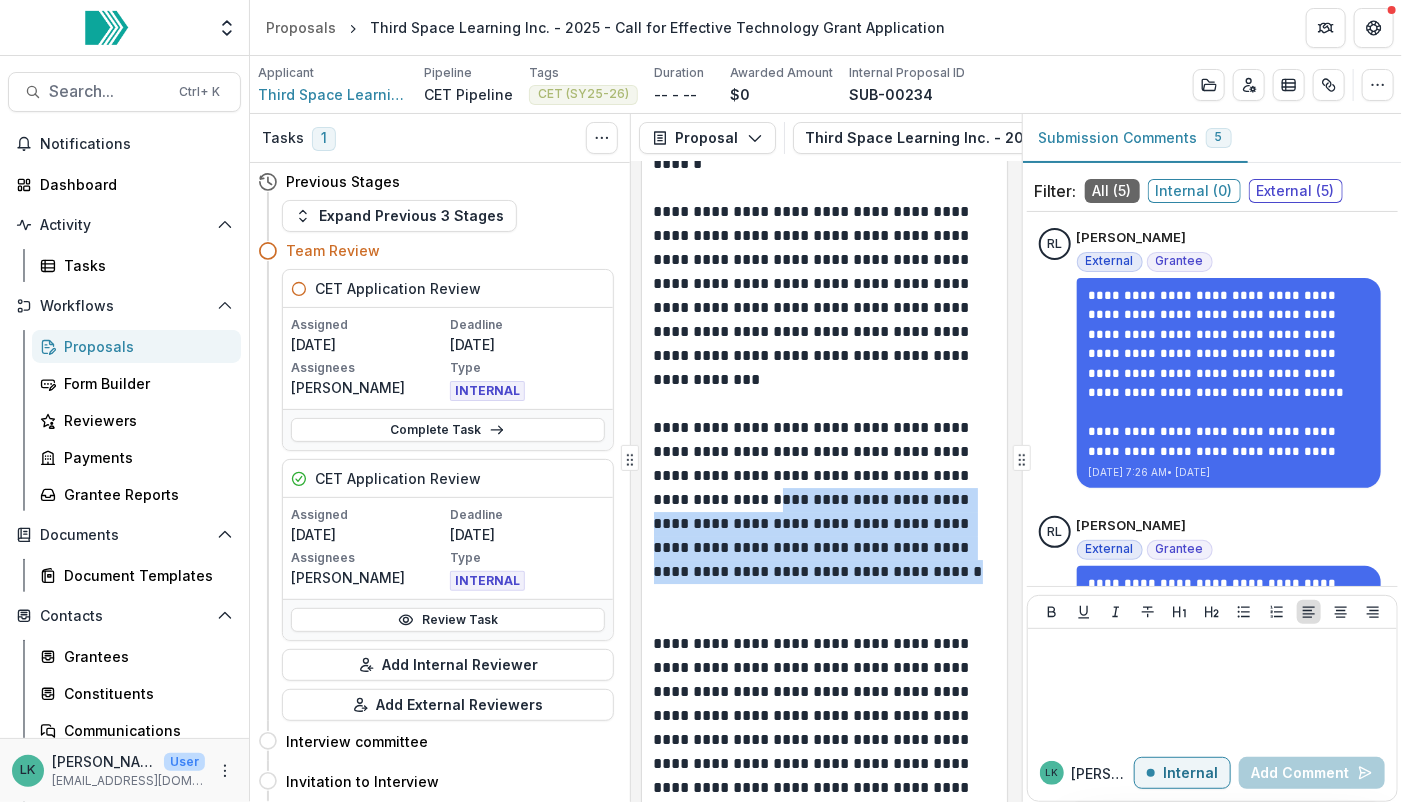 drag, startPoint x: 862, startPoint y: 425, endPoint x: 786, endPoint y: 528, distance: 128.0039 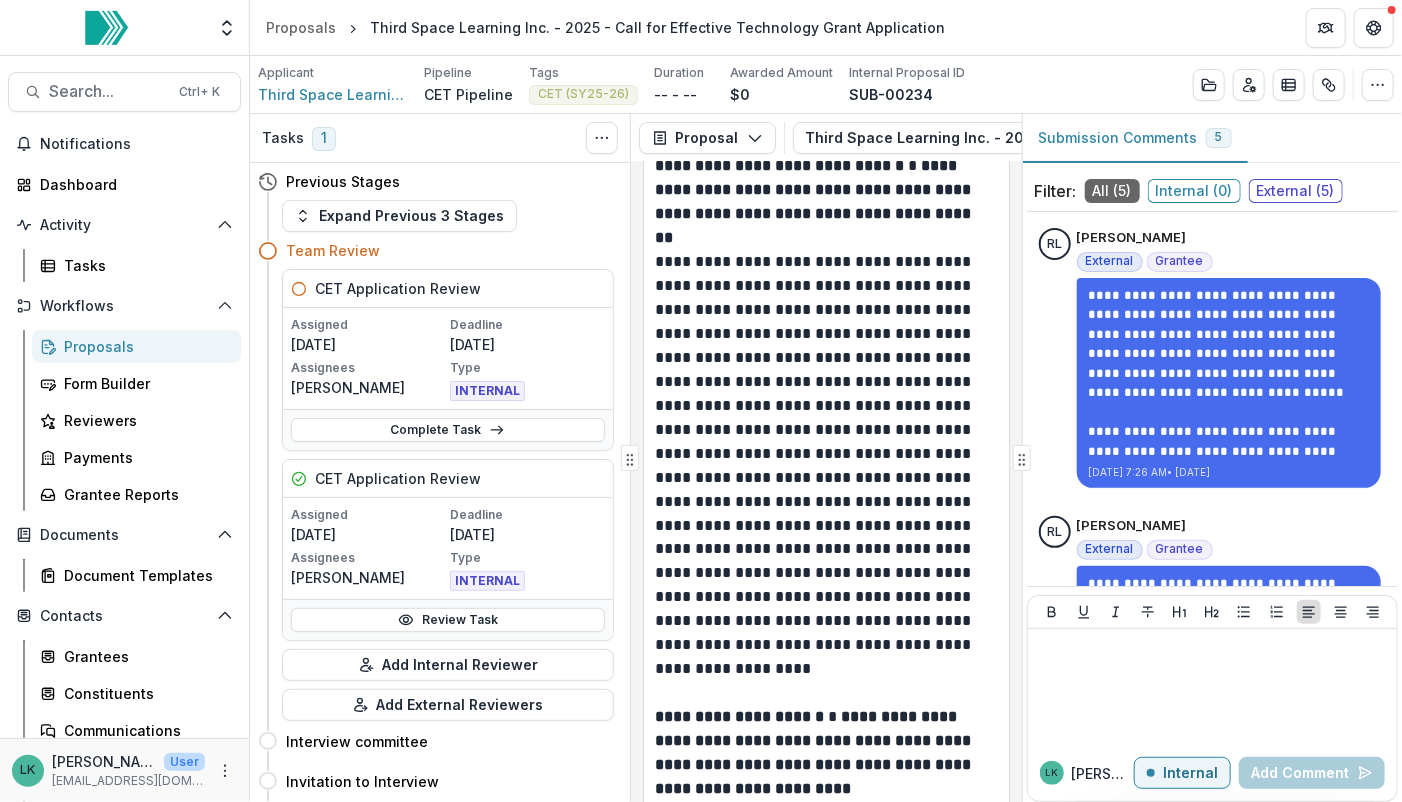 scroll, scrollTop: 4878, scrollLeft: 0, axis: vertical 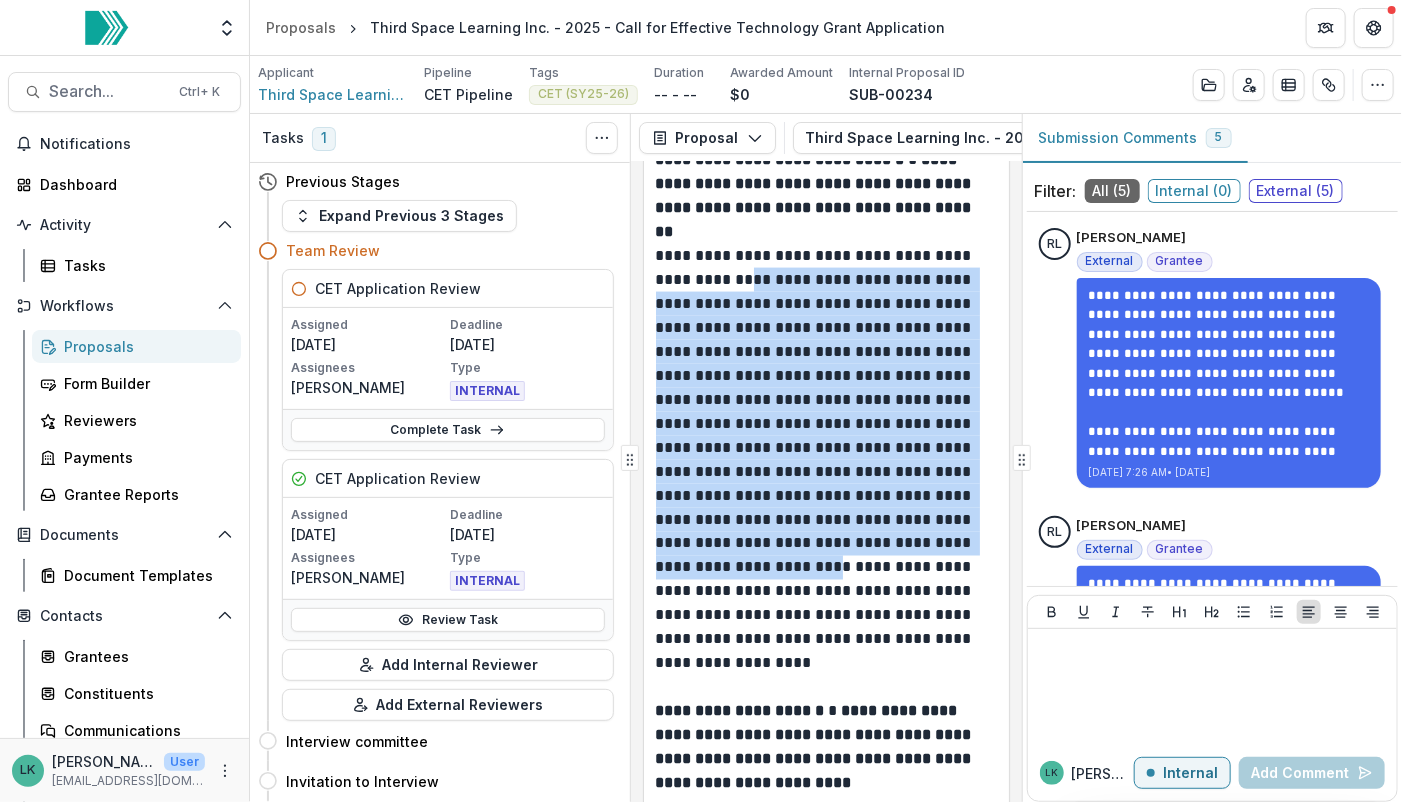 drag, startPoint x: 756, startPoint y: 208, endPoint x: 812, endPoint y: 495, distance: 292.41238 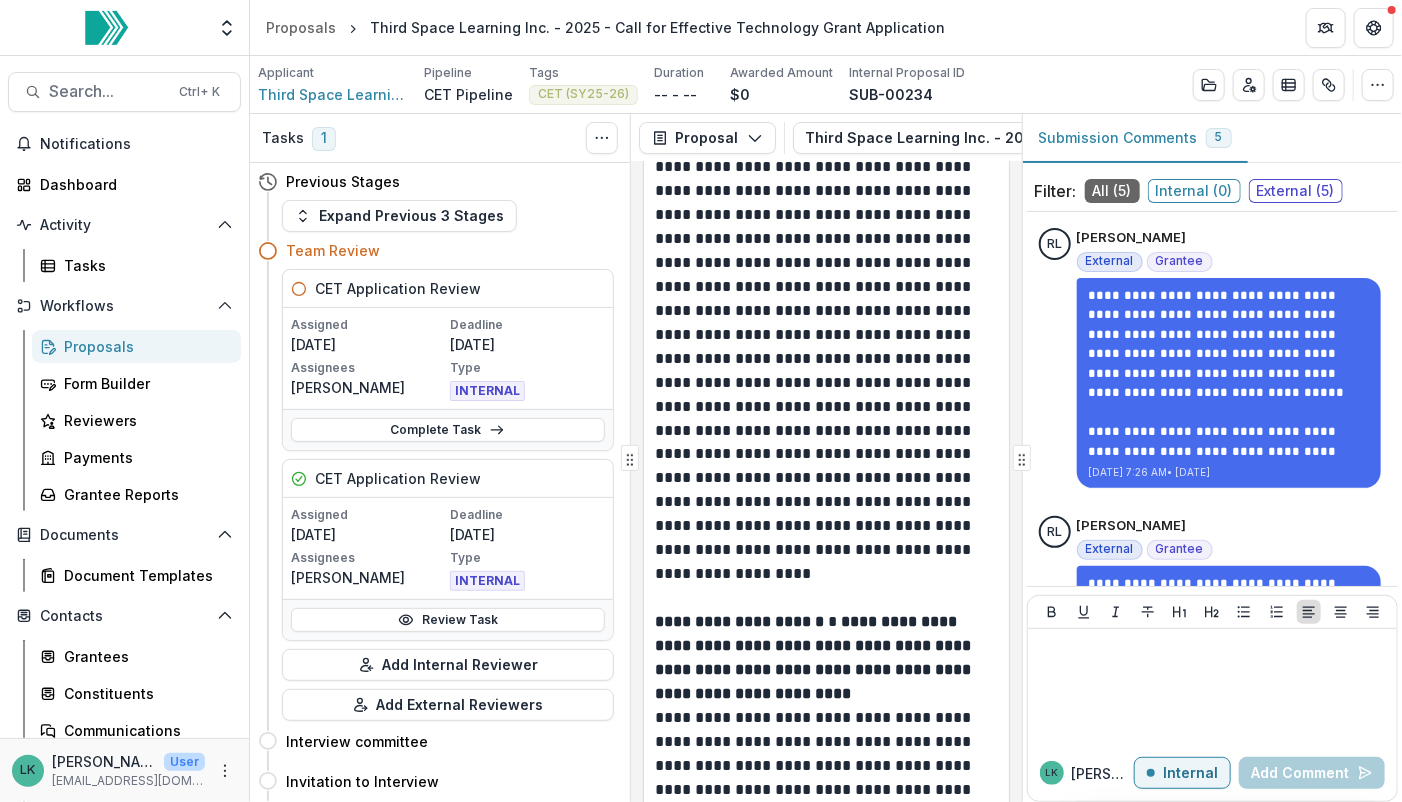 scroll, scrollTop: 4974, scrollLeft: 0, axis: vertical 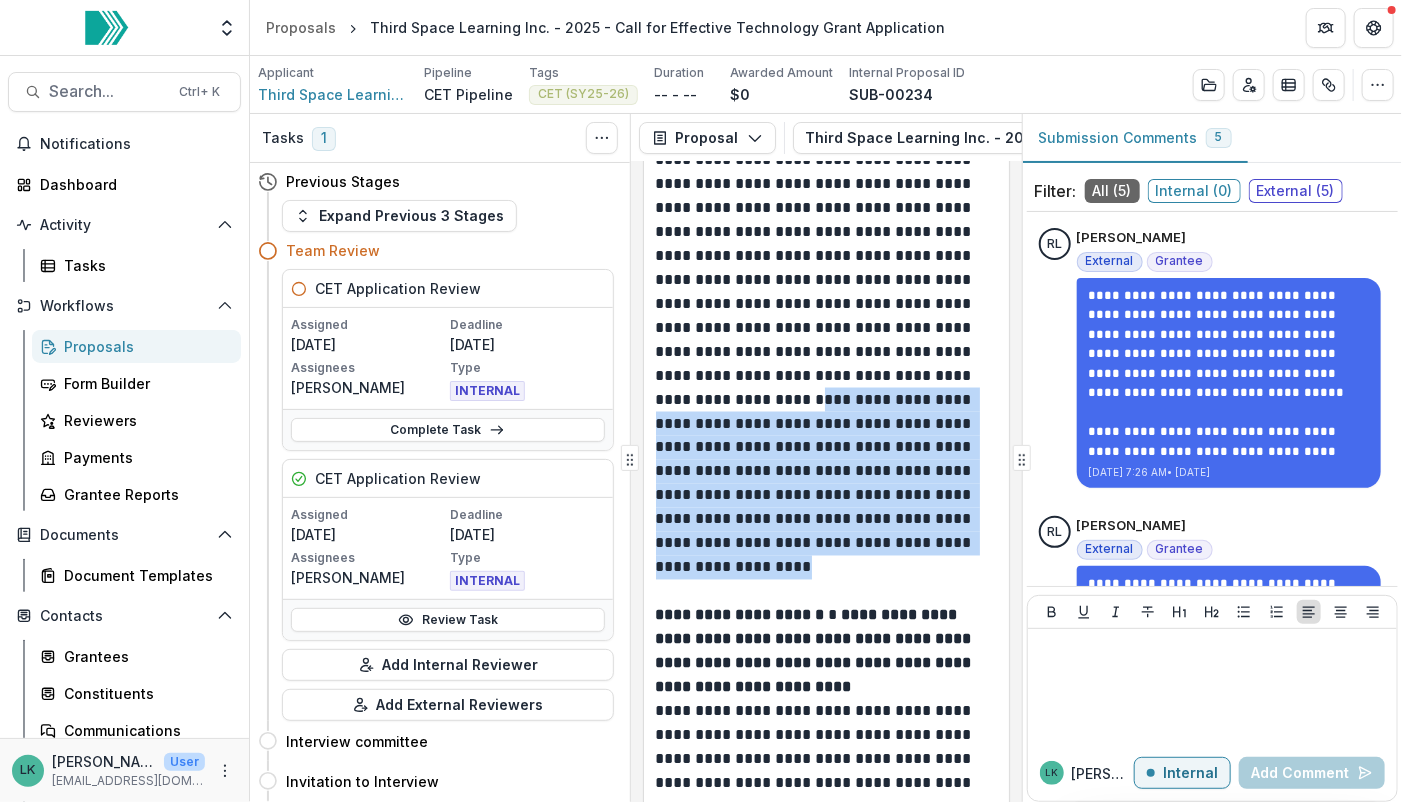 drag, startPoint x: 722, startPoint y: 327, endPoint x: 827, endPoint y: 487, distance: 191.37659 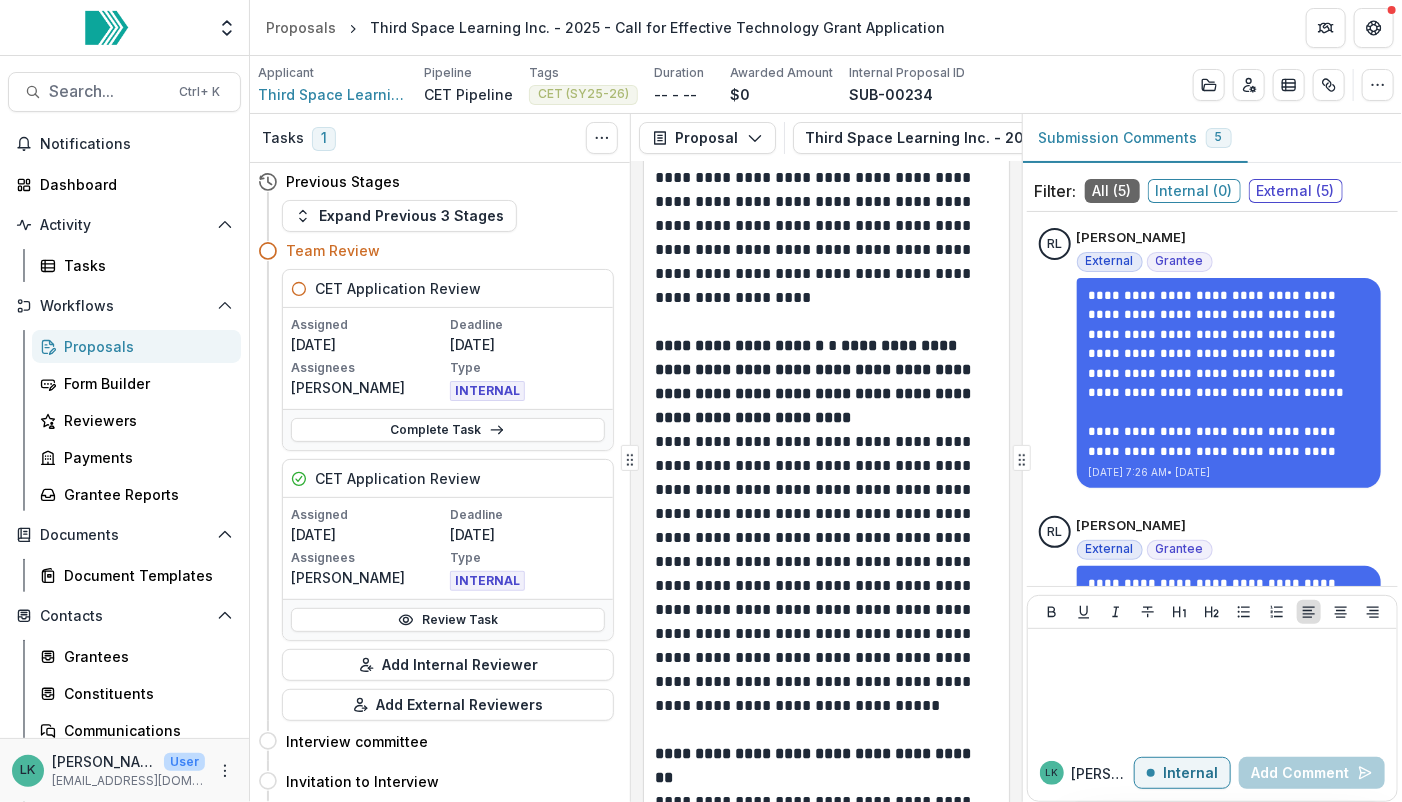 scroll, scrollTop: 5242, scrollLeft: 0, axis: vertical 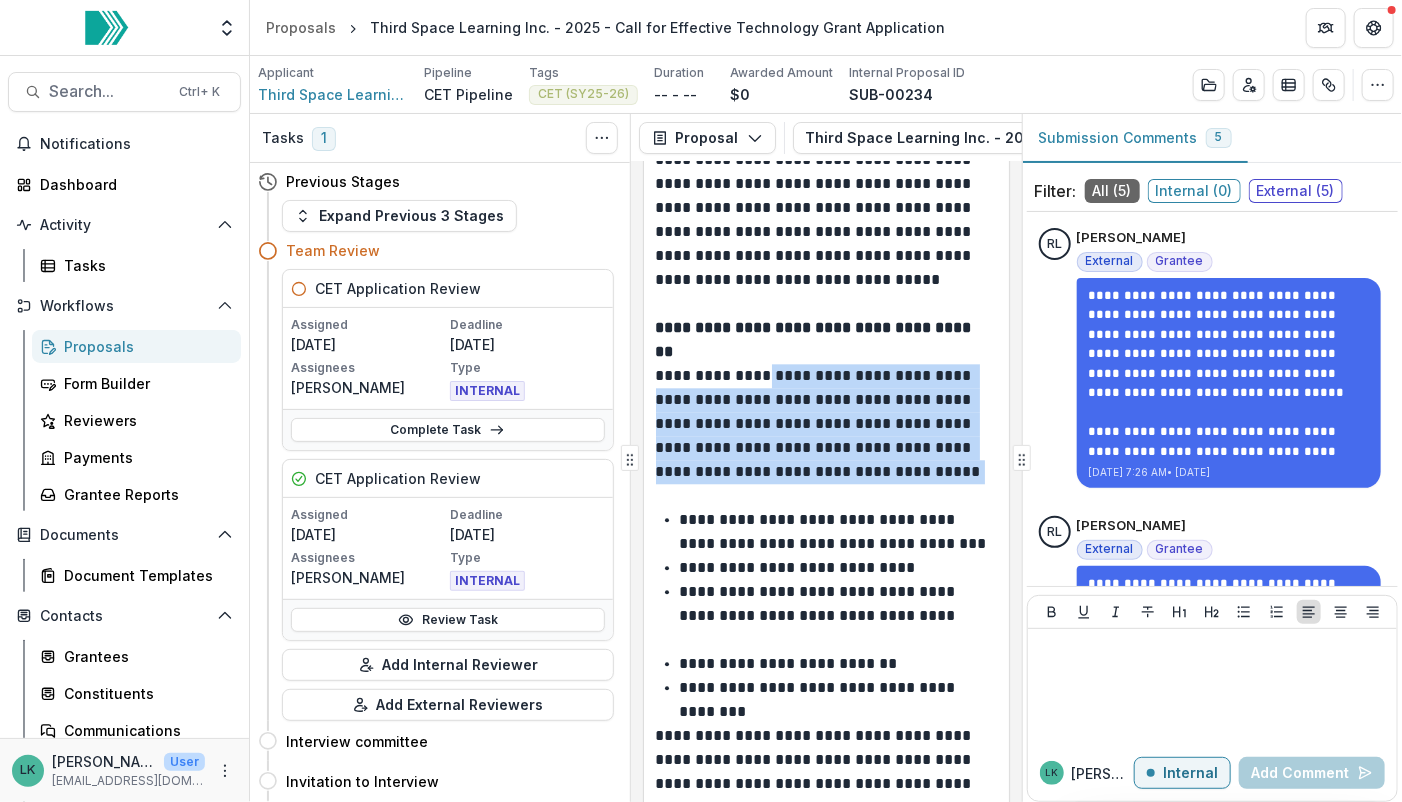 drag, startPoint x: 756, startPoint y: 298, endPoint x: 817, endPoint y: 408, distance: 125.781555 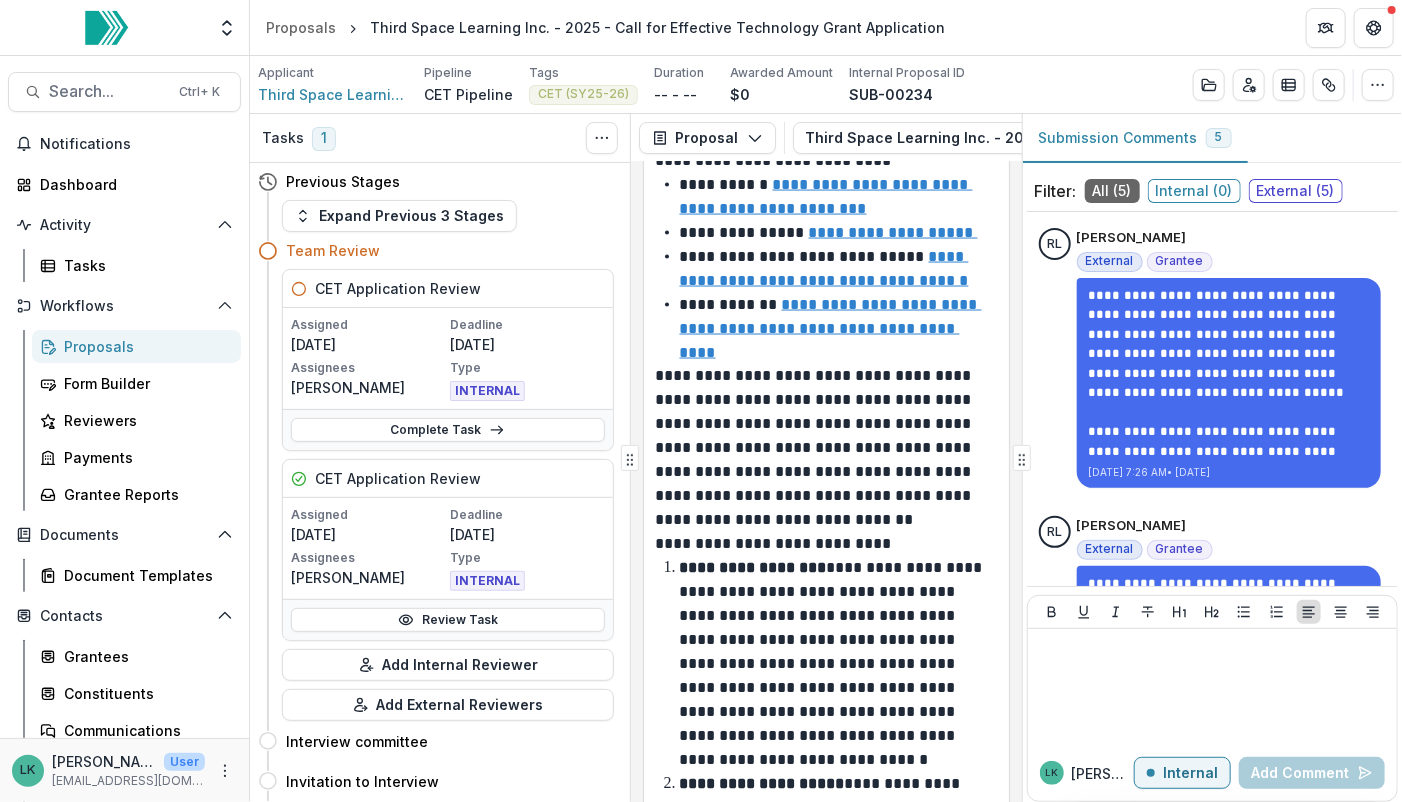 scroll, scrollTop: 12064, scrollLeft: 0, axis: vertical 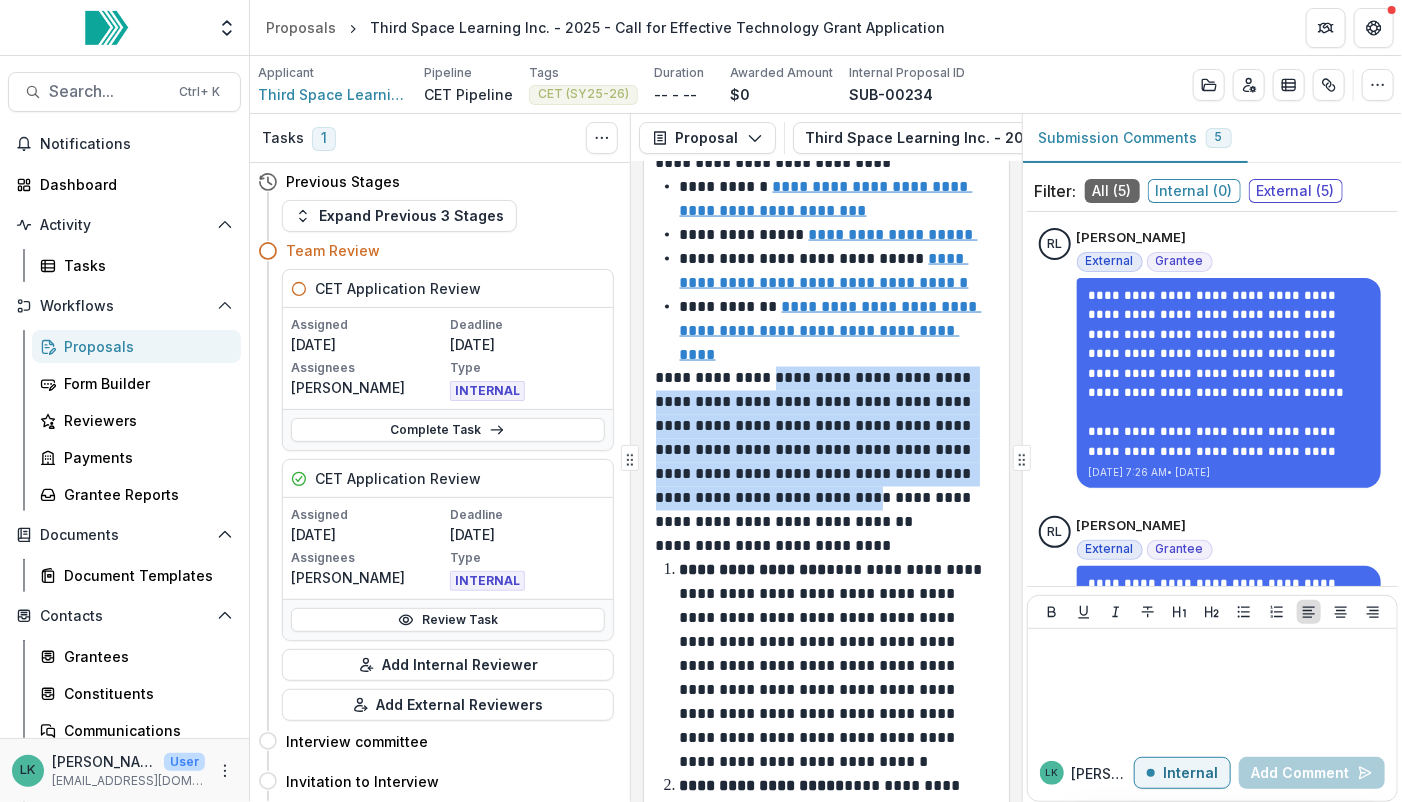 drag, startPoint x: 771, startPoint y: 327, endPoint x: 867, endPoint y: 440, distance: 148.27339 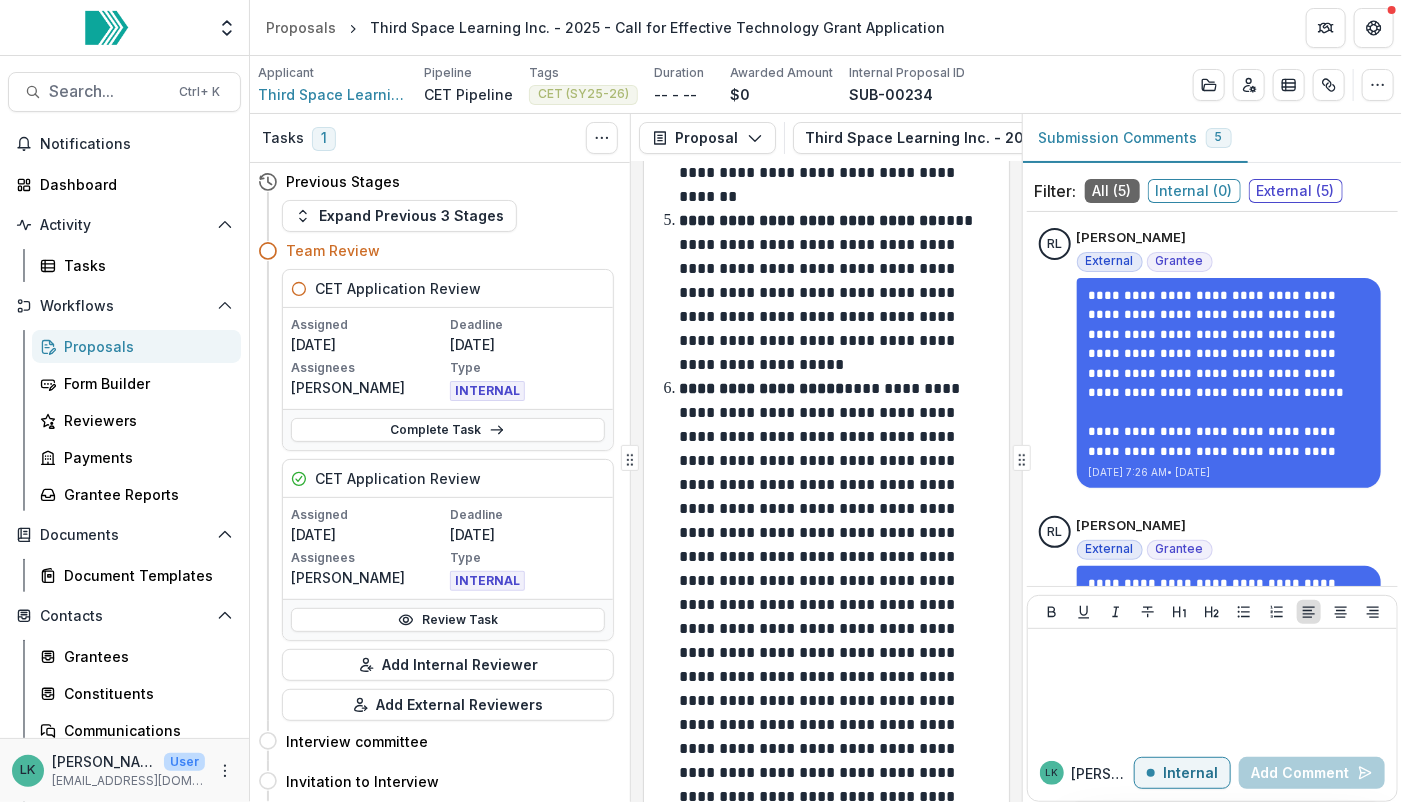 scroll, scrollTop: 13263, scrollLeft: 0, axis: vertical 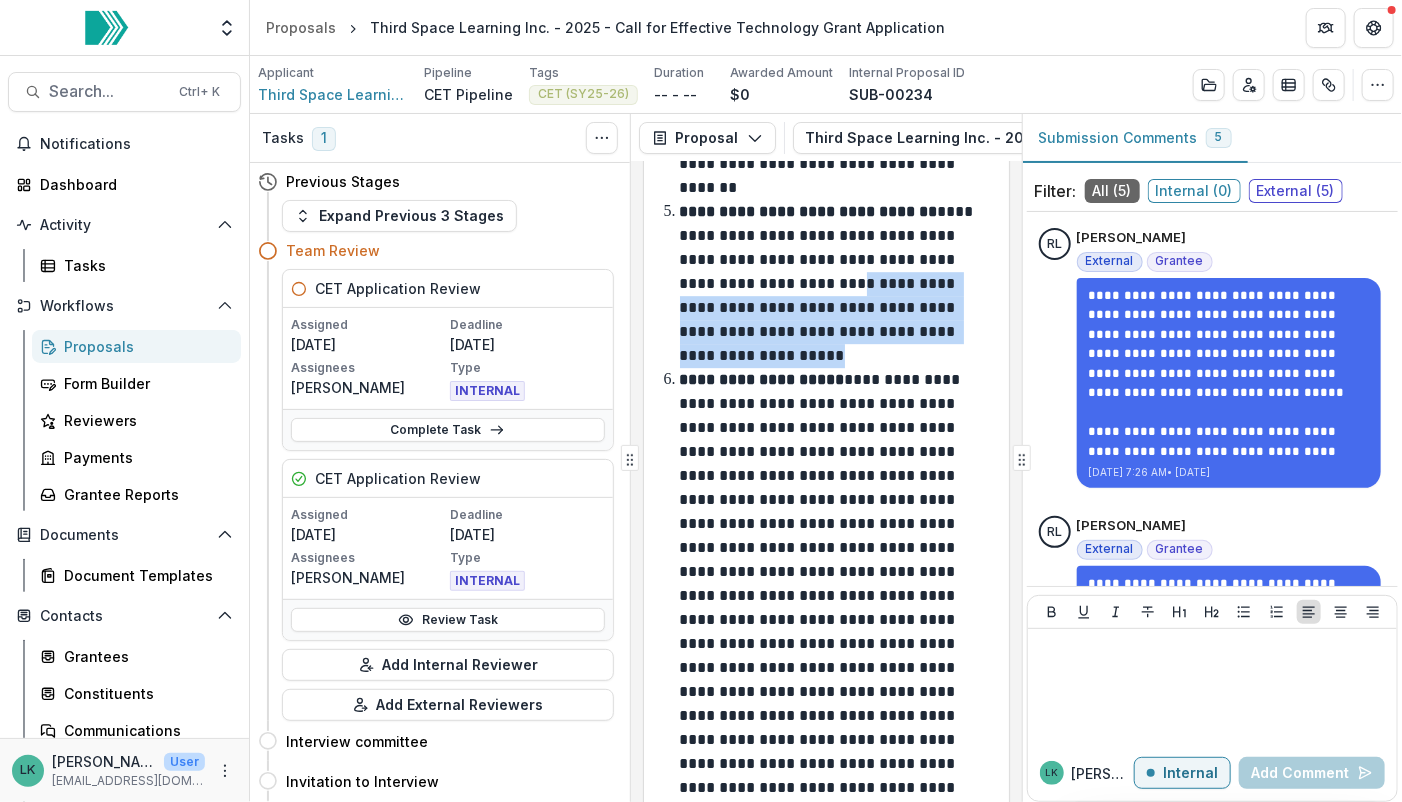 drag, startPoint x: 768, startPoint y: 237, endPoint x: 827, endPoint y: 303, distance: 88.52683 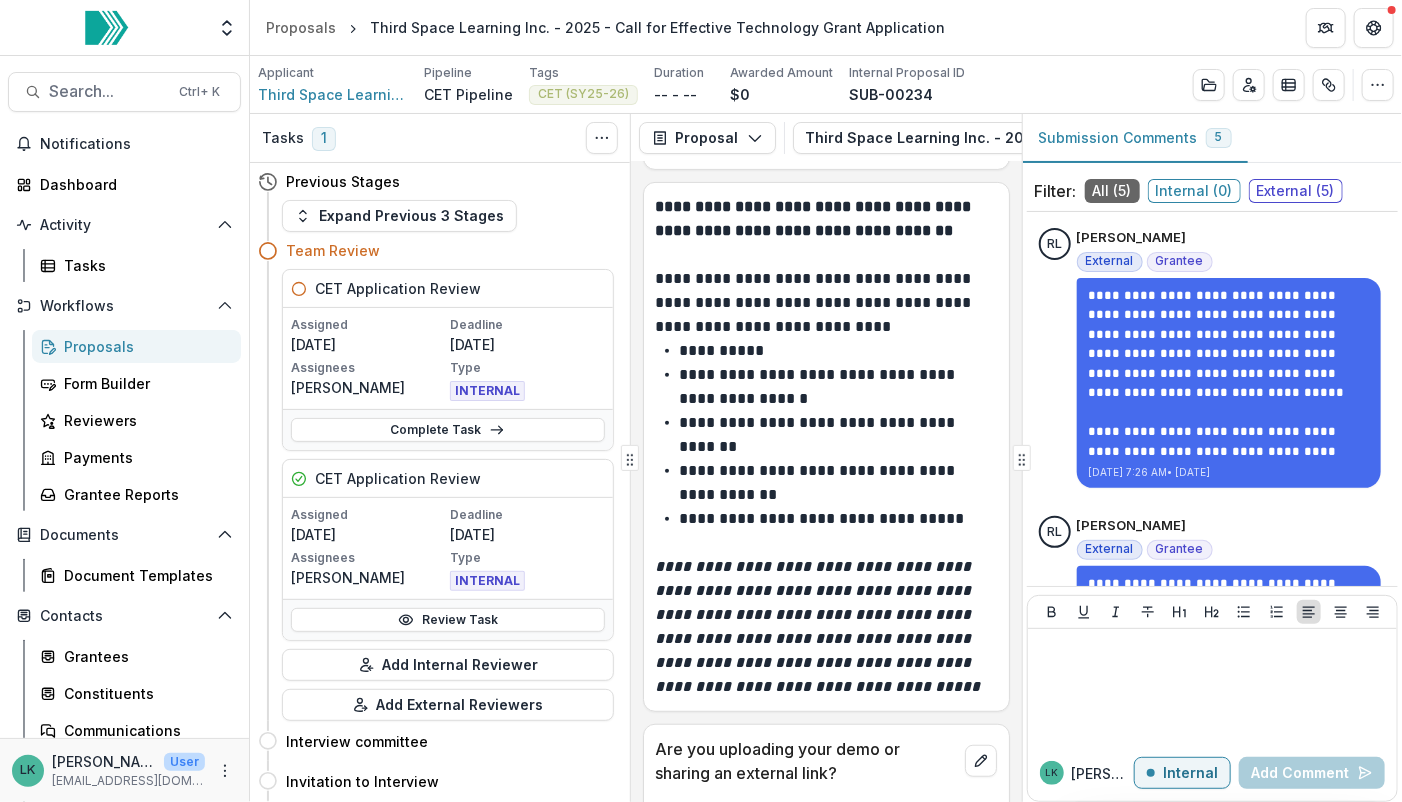 scroll, scrollTop: 14356, scrollLeft: 0, axis: vertical 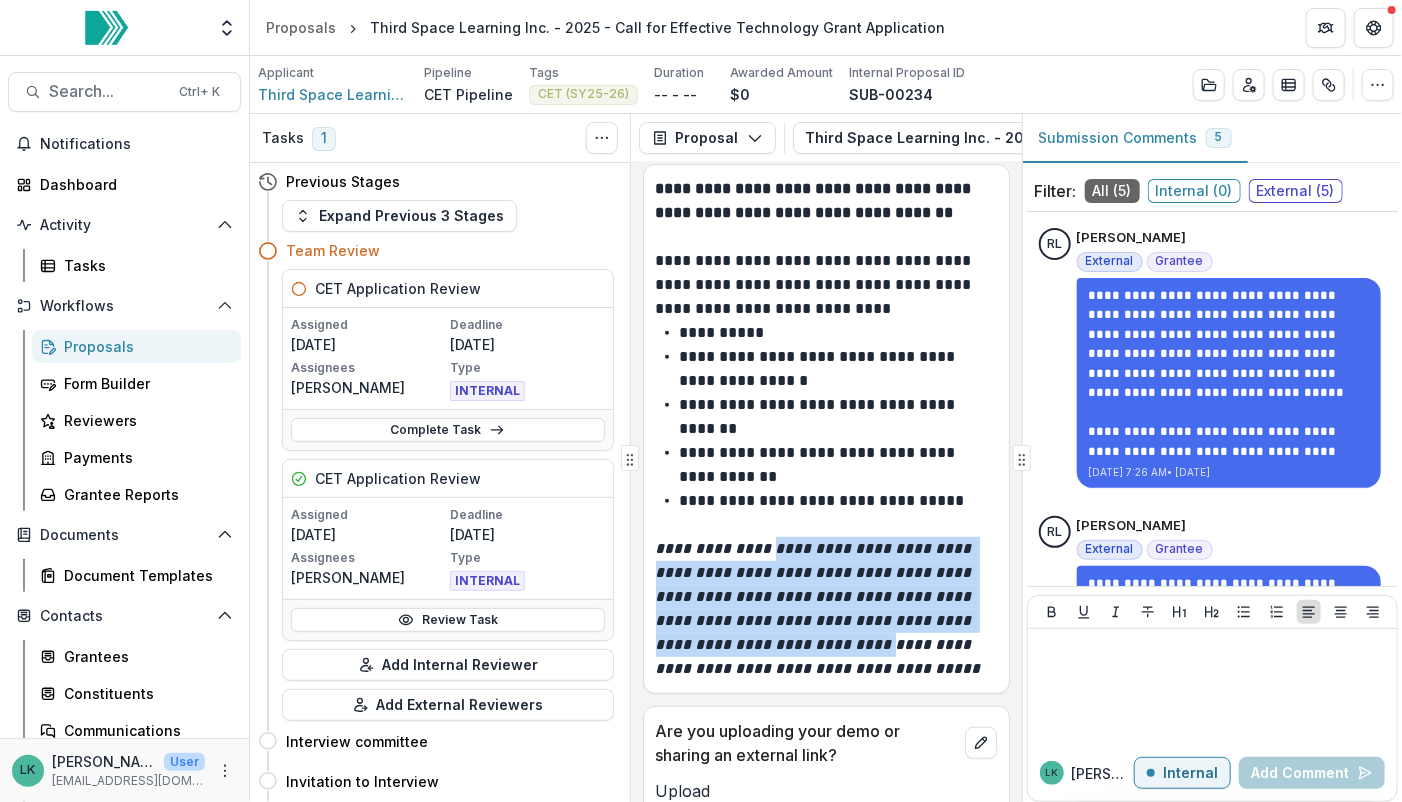 drag, startPoint x: 760, startPoint y: 497, endPoint x: 844, endPoint y: 598, distance: 131.3659 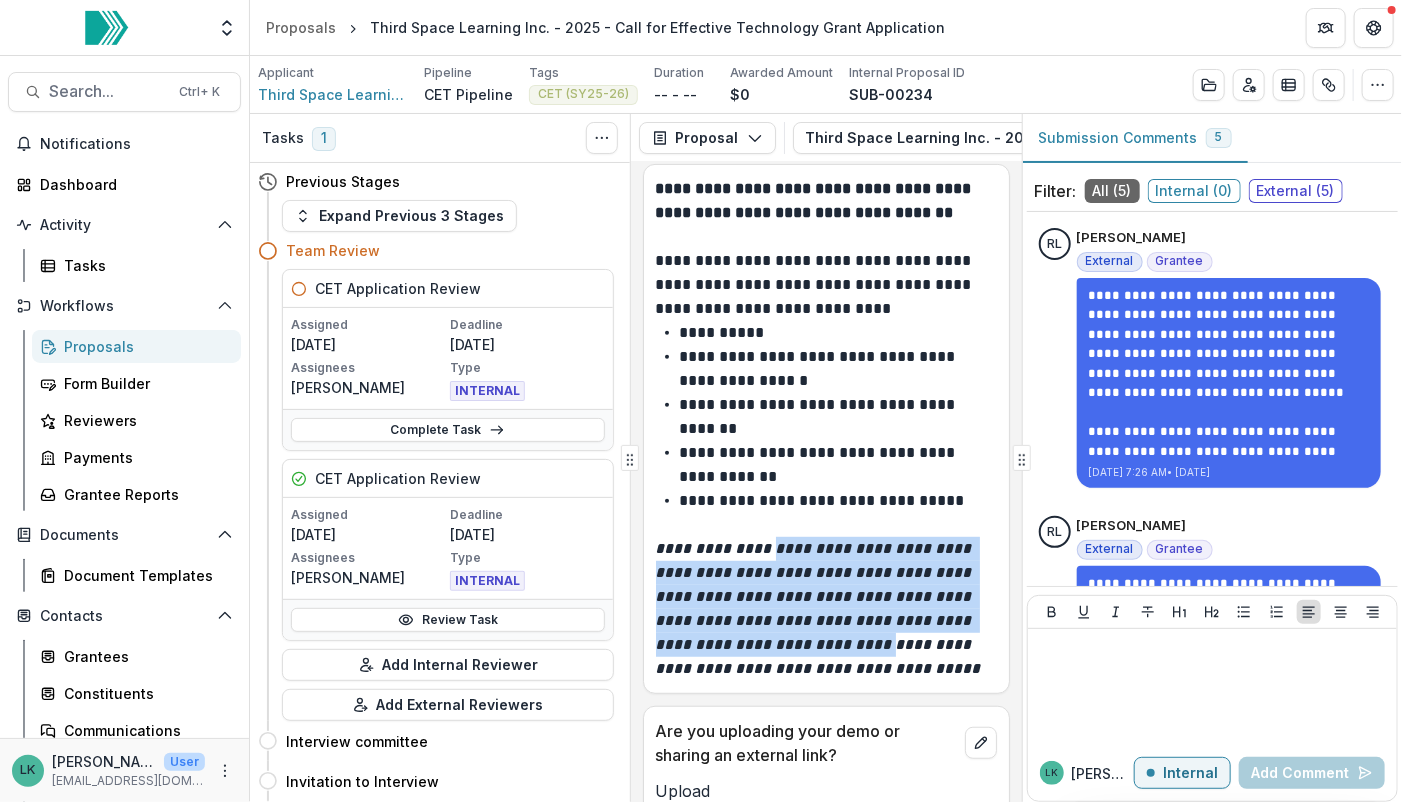 click on "**********" at bounding box center (826, 609) 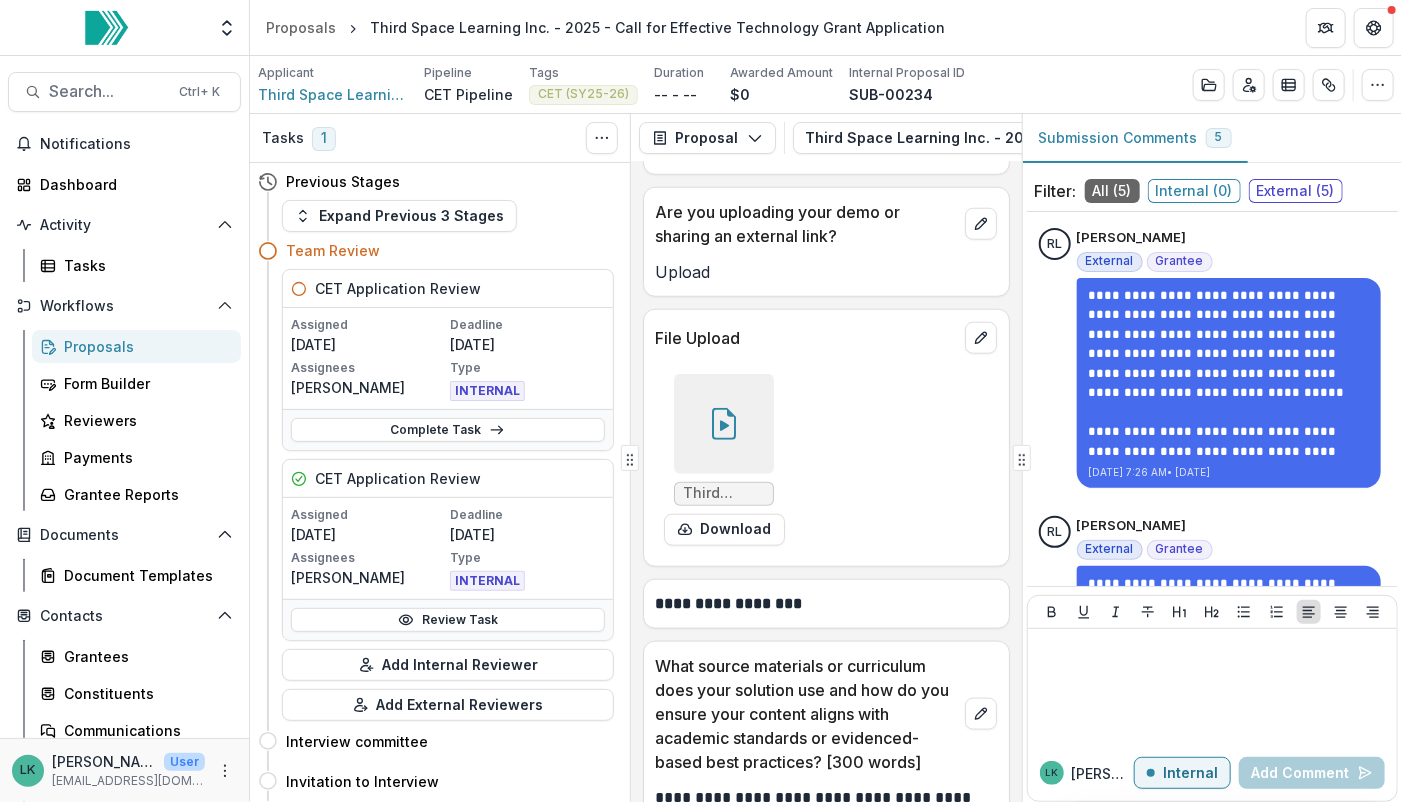 scroll, scrollTop: 14876, scrollLeft: 0, axis: vertical 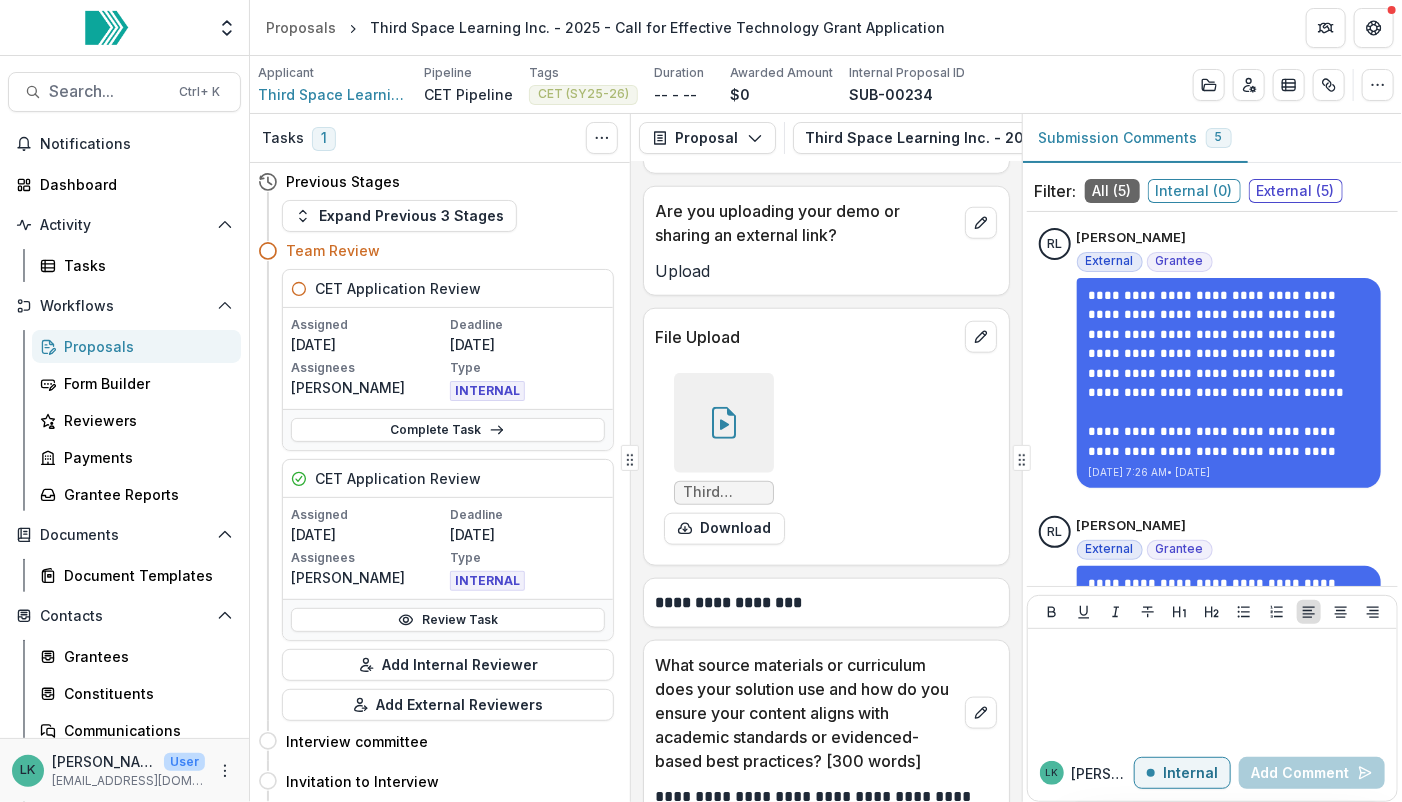 click 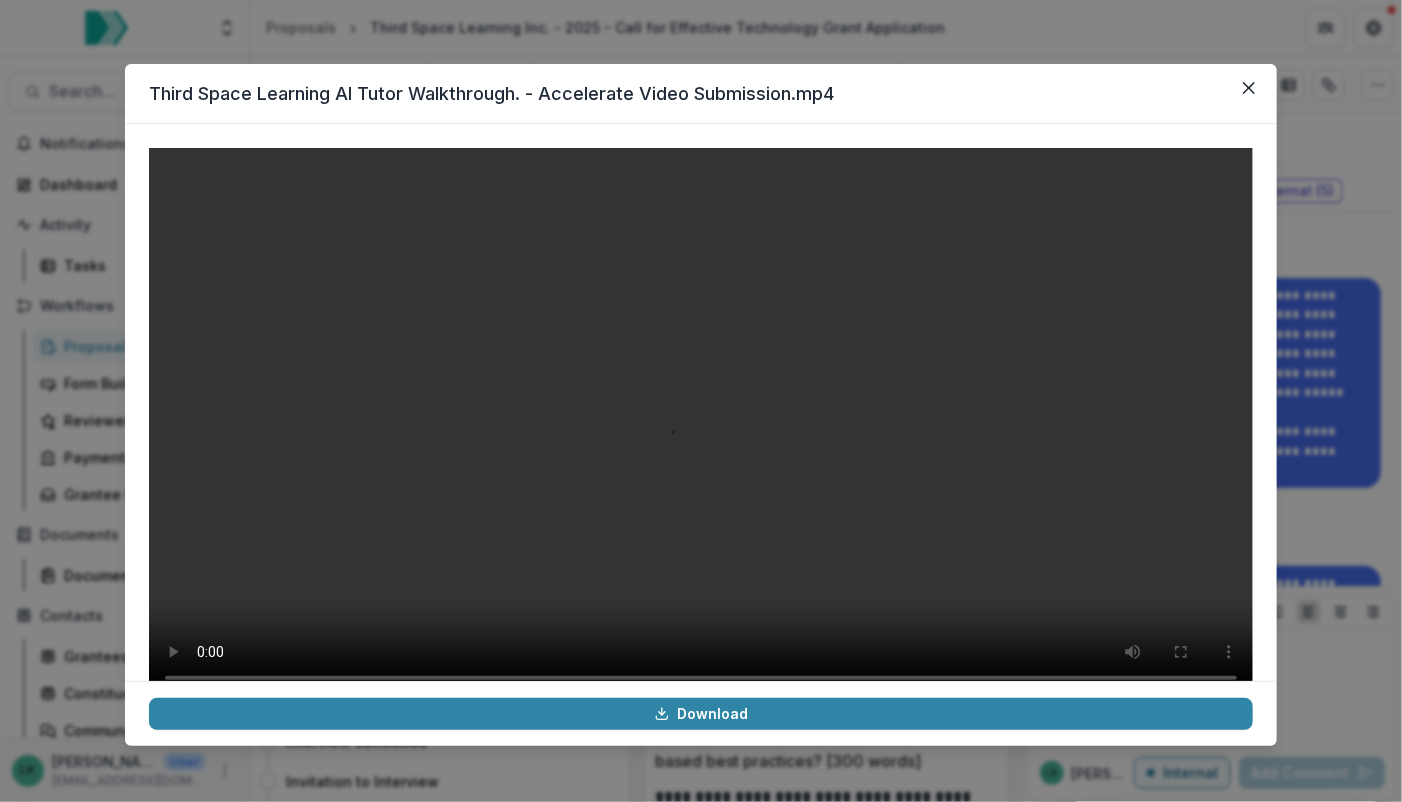 type 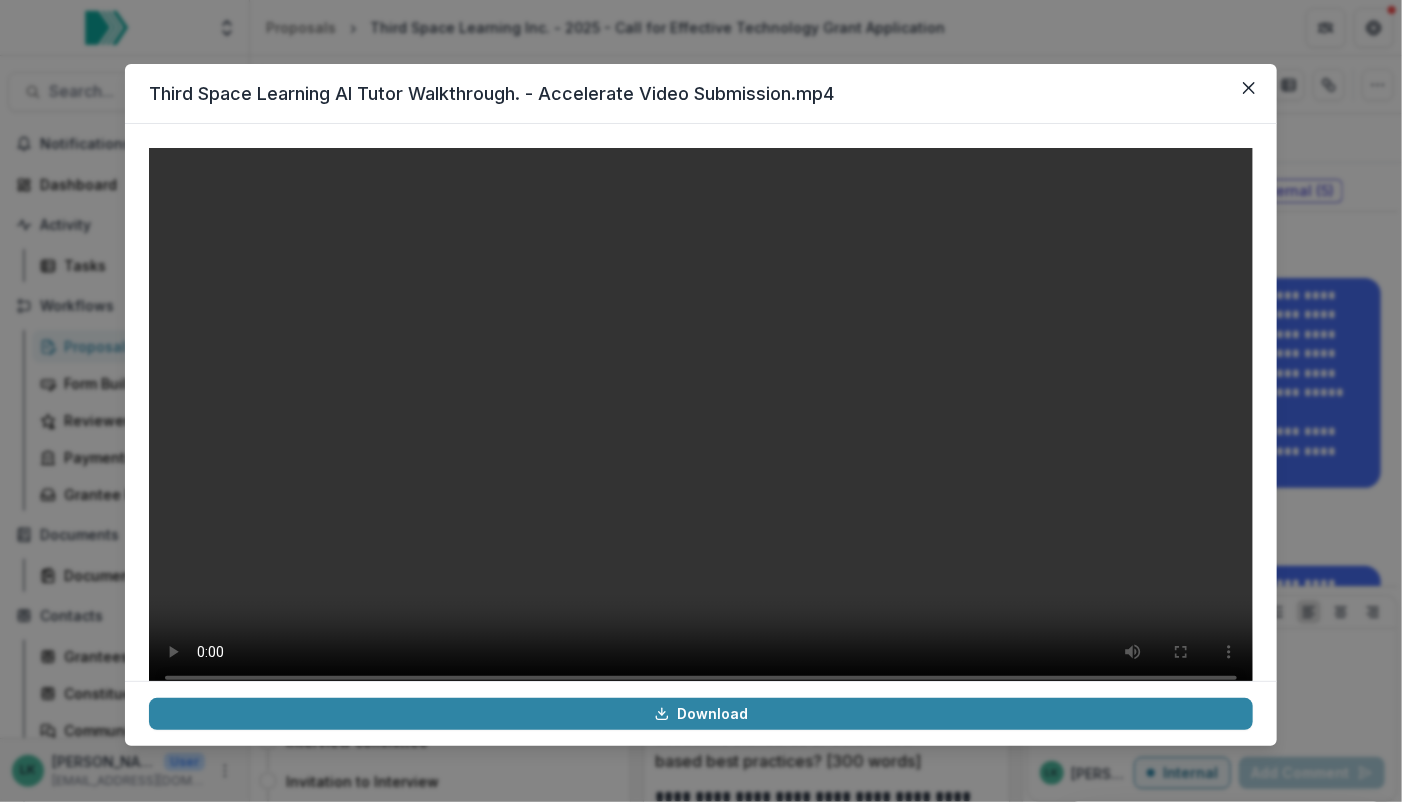click at bounding box center (701, 424) 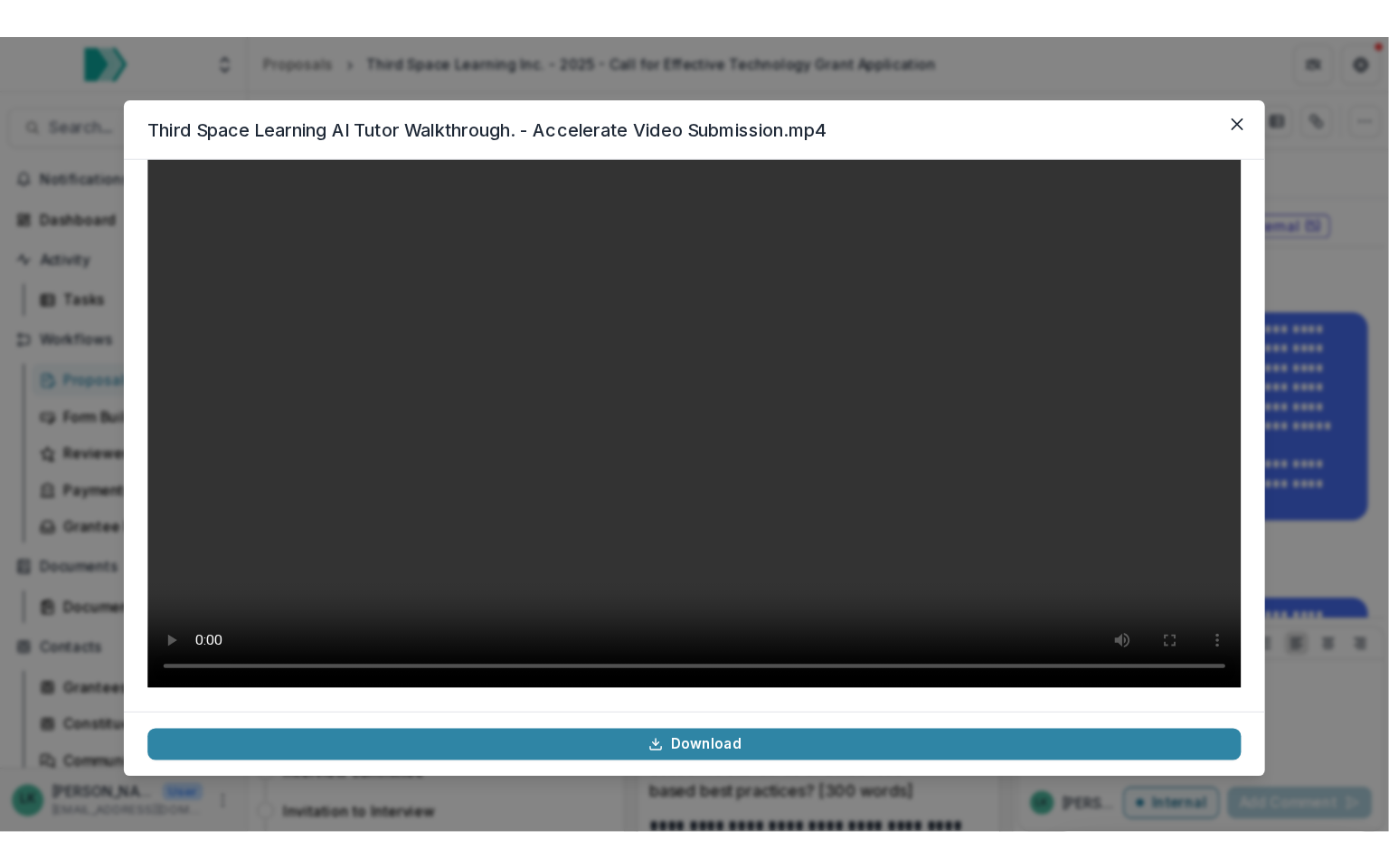 scroll, scrollTop: 0, scrollLeft: 0, axis: both 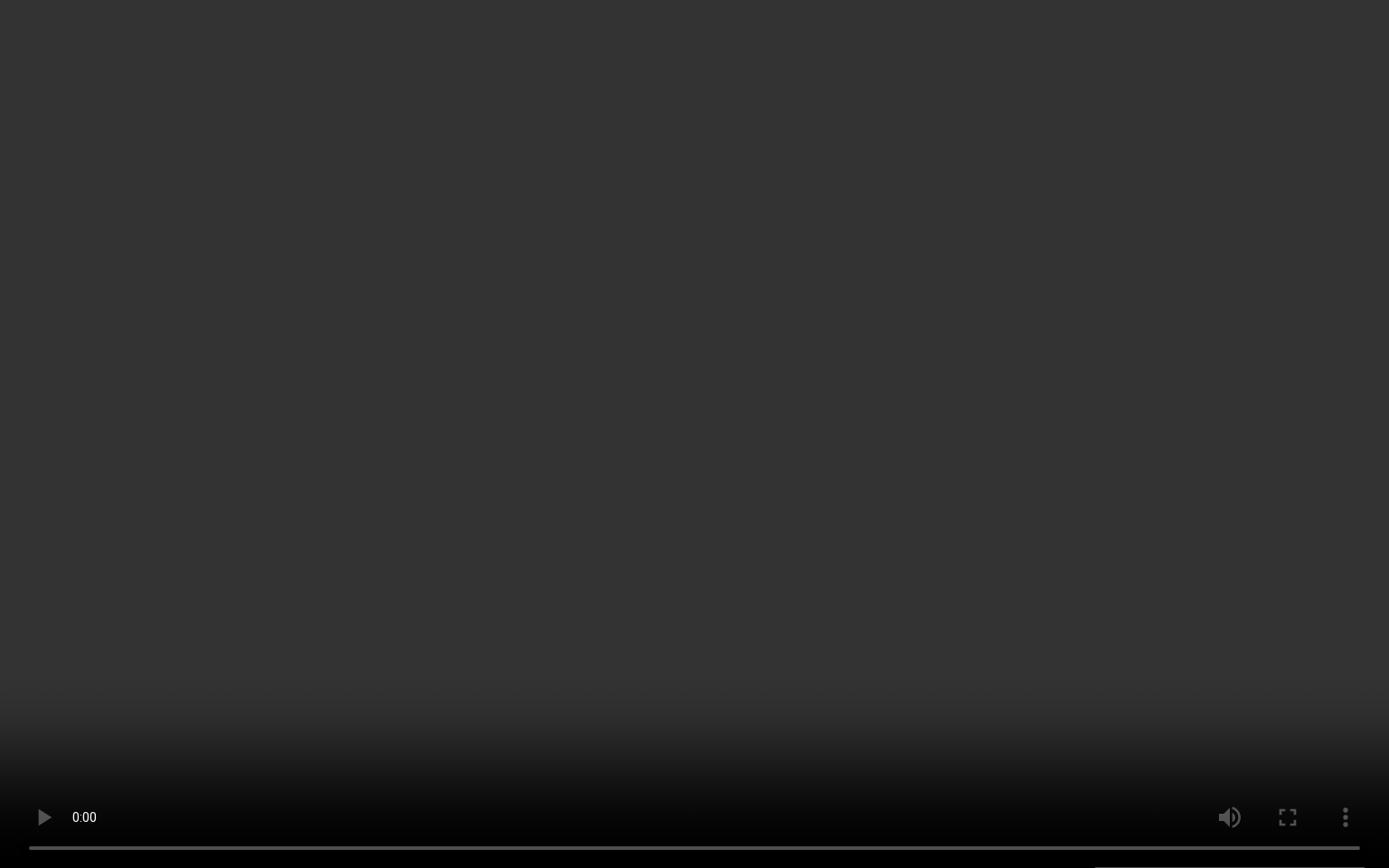 type 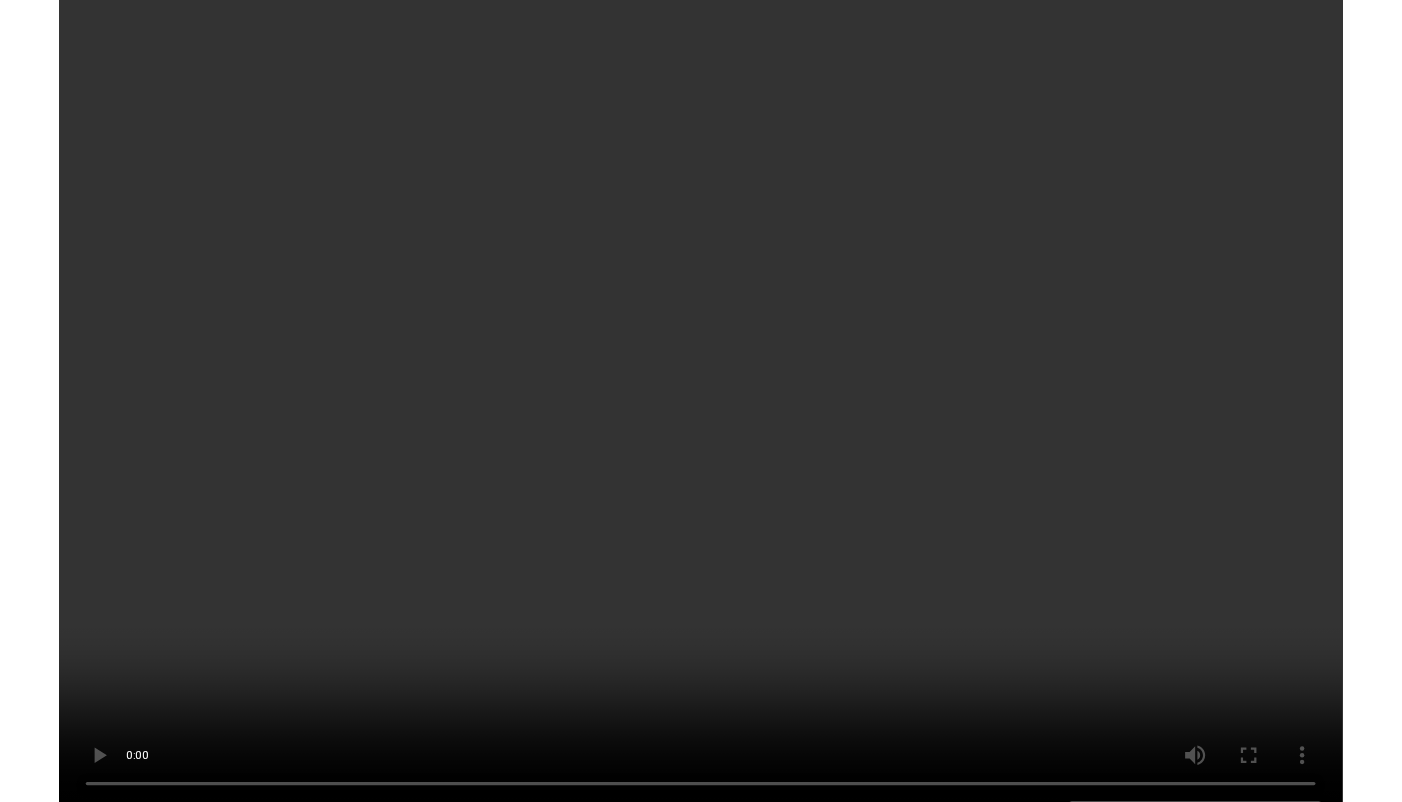 scroll, scrollTop: 14876, scrollLeft: 0, axis: vertical 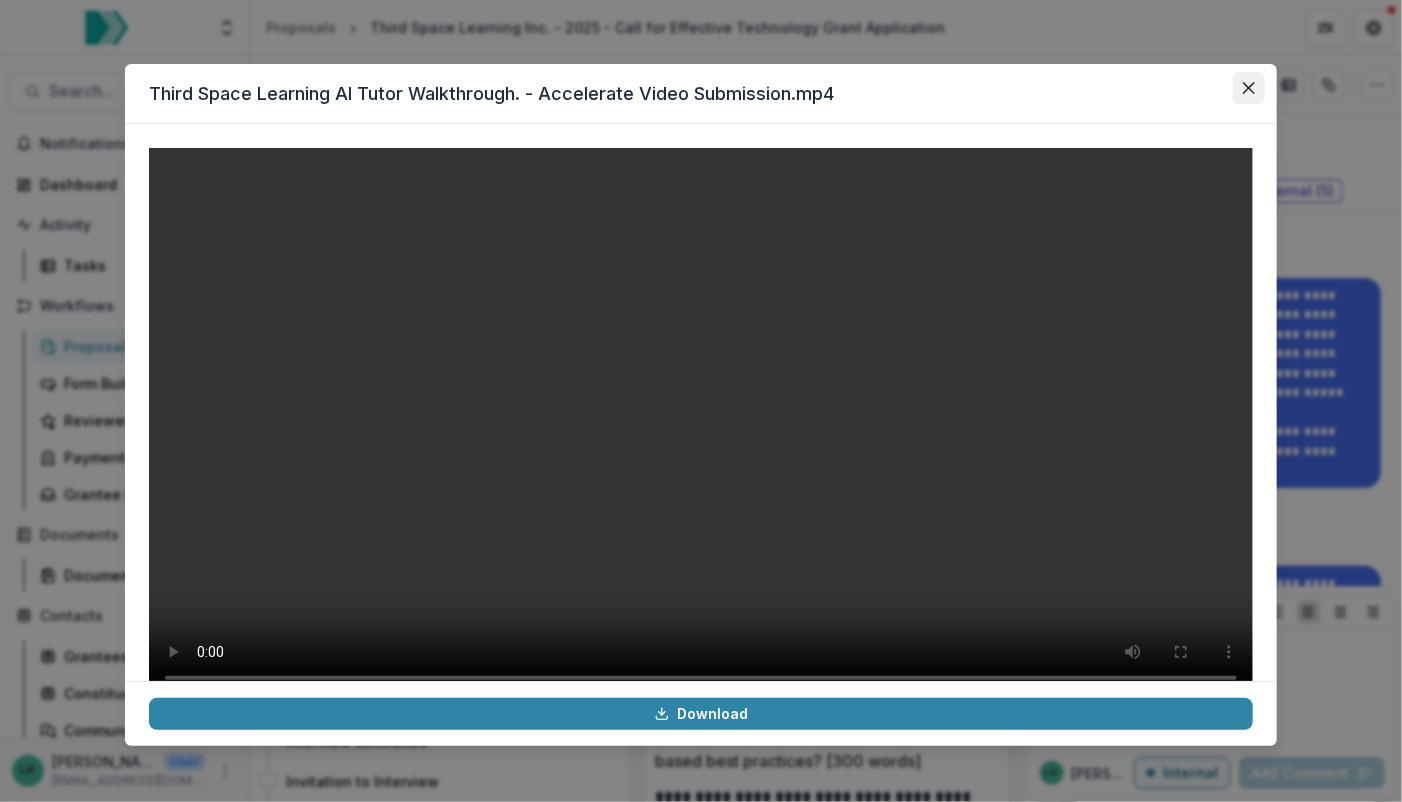 click 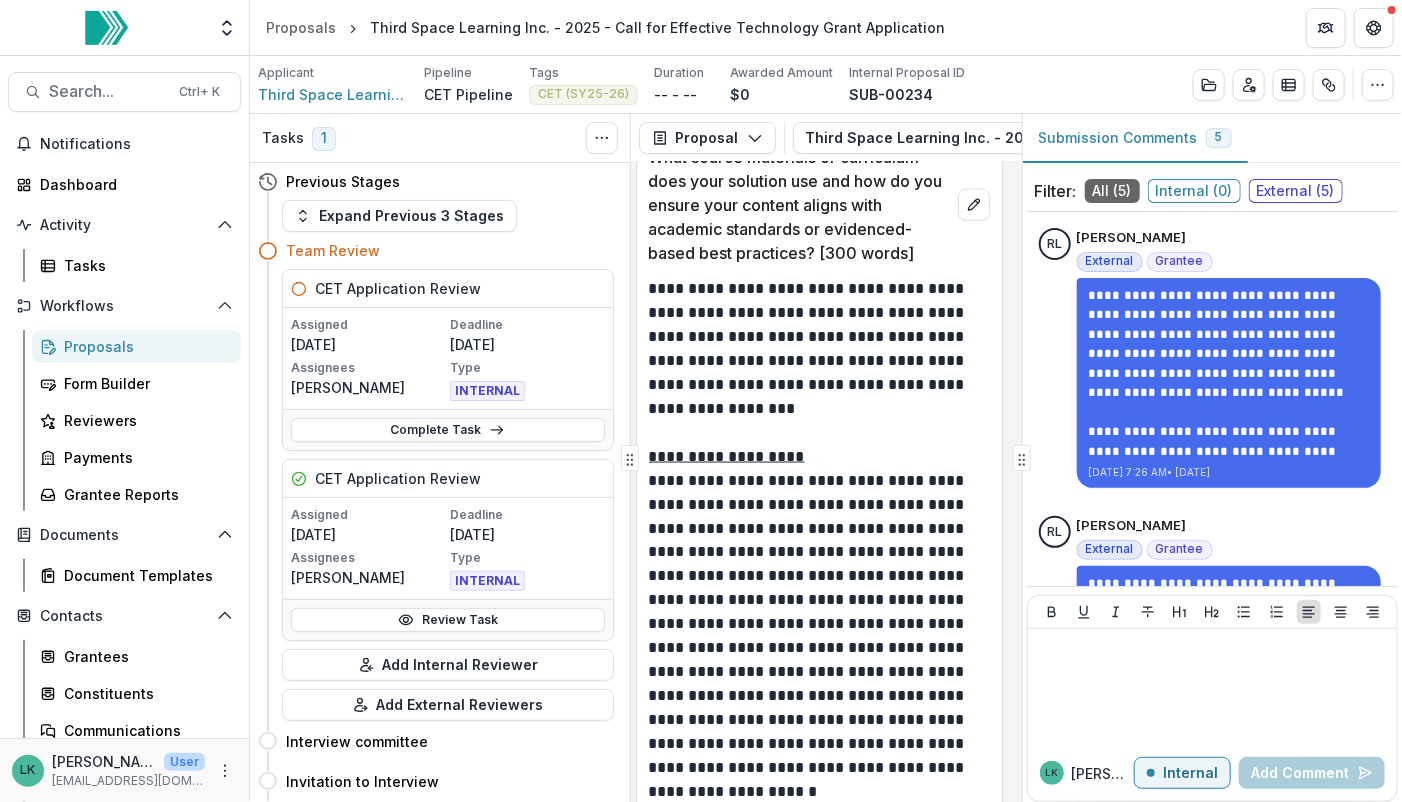 scroll, scrollTop: 15387, scrollLeft: 7, axis: both 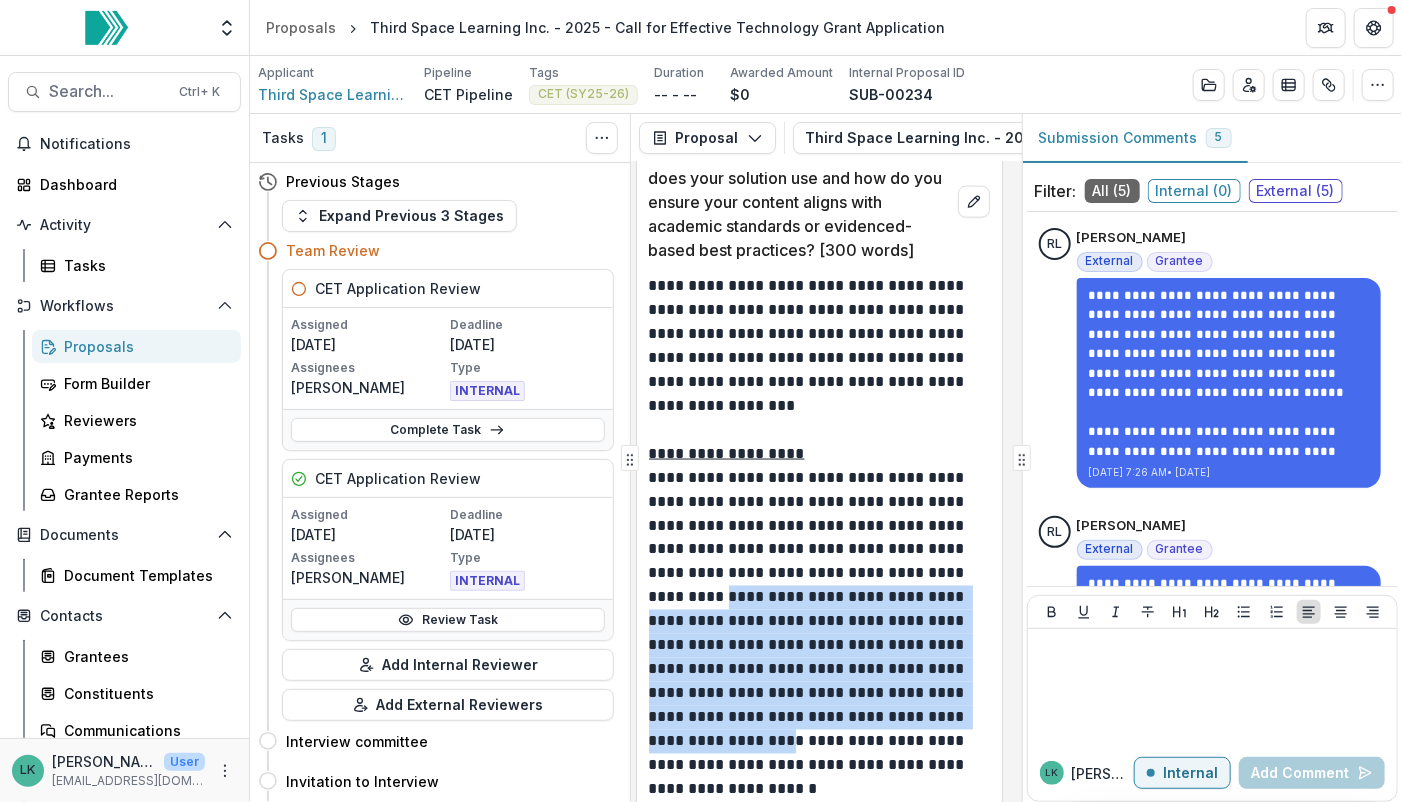 drag, startPoint x: 748, startPoint y: 541, endPoint x: 841, endPoint y: 675, distance: 163.1104 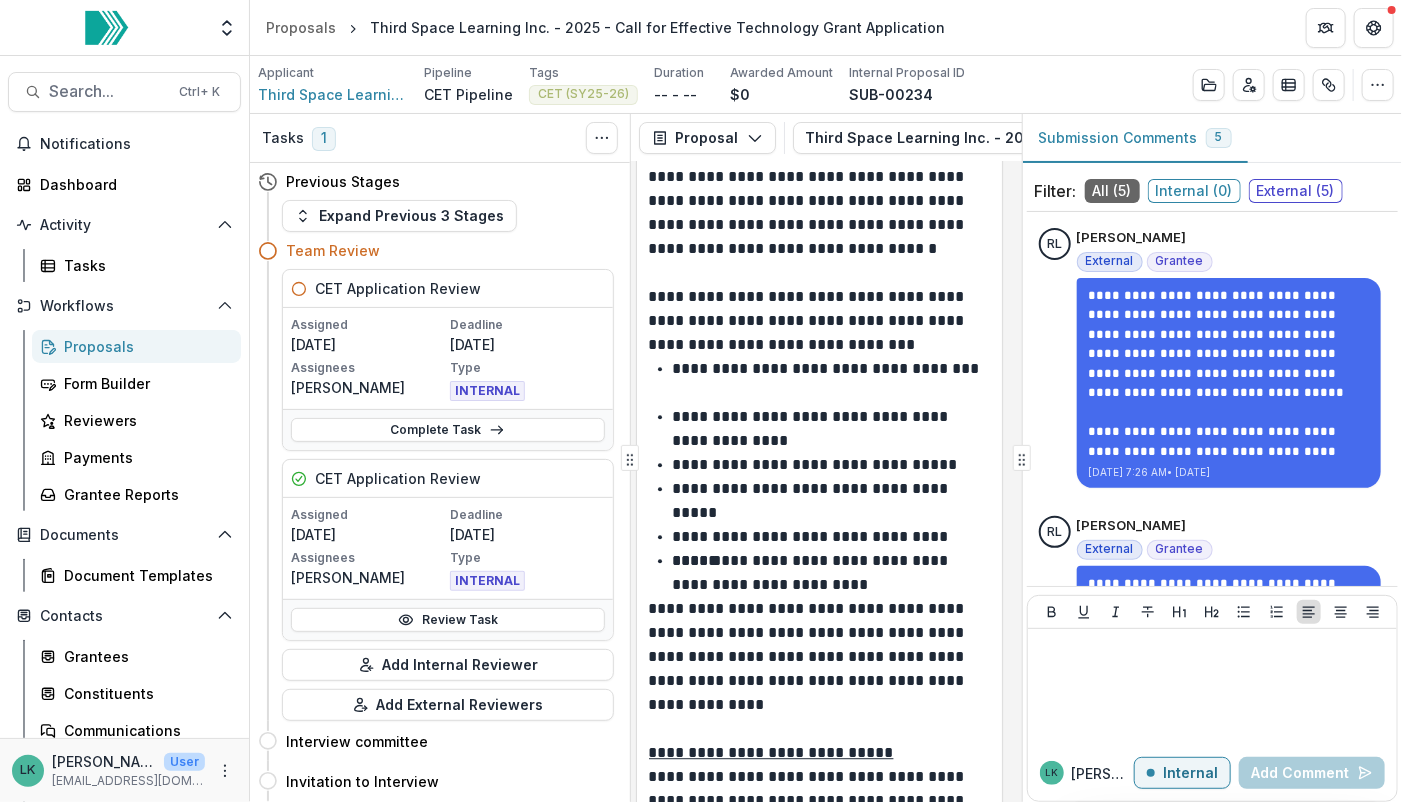 scroll, scrollTop: 16176, scrollLeft: 7, axis: both 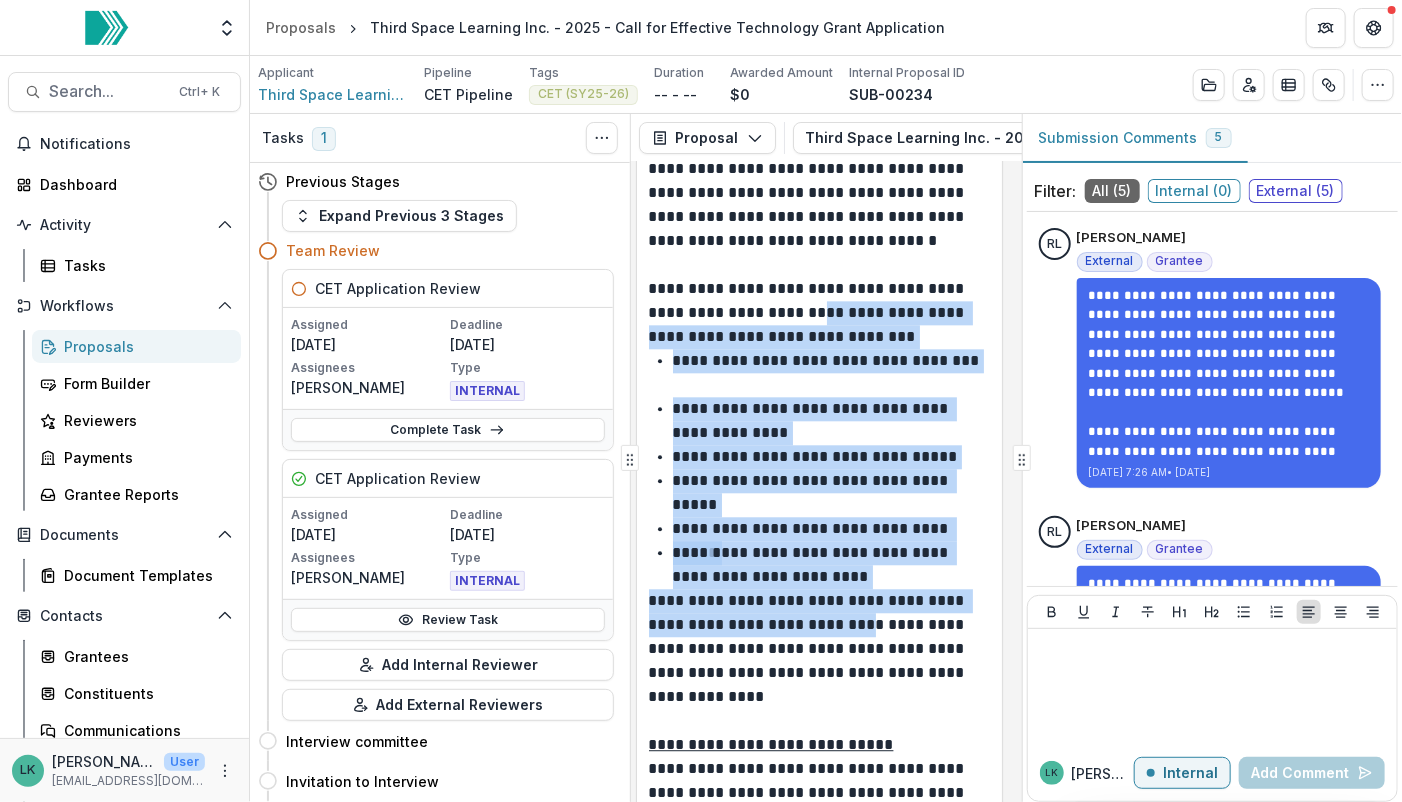 drag, startPoint x: 793, startPoint y: 253, endPoint x: 857, endPoint y: 572, distance: 325.35672 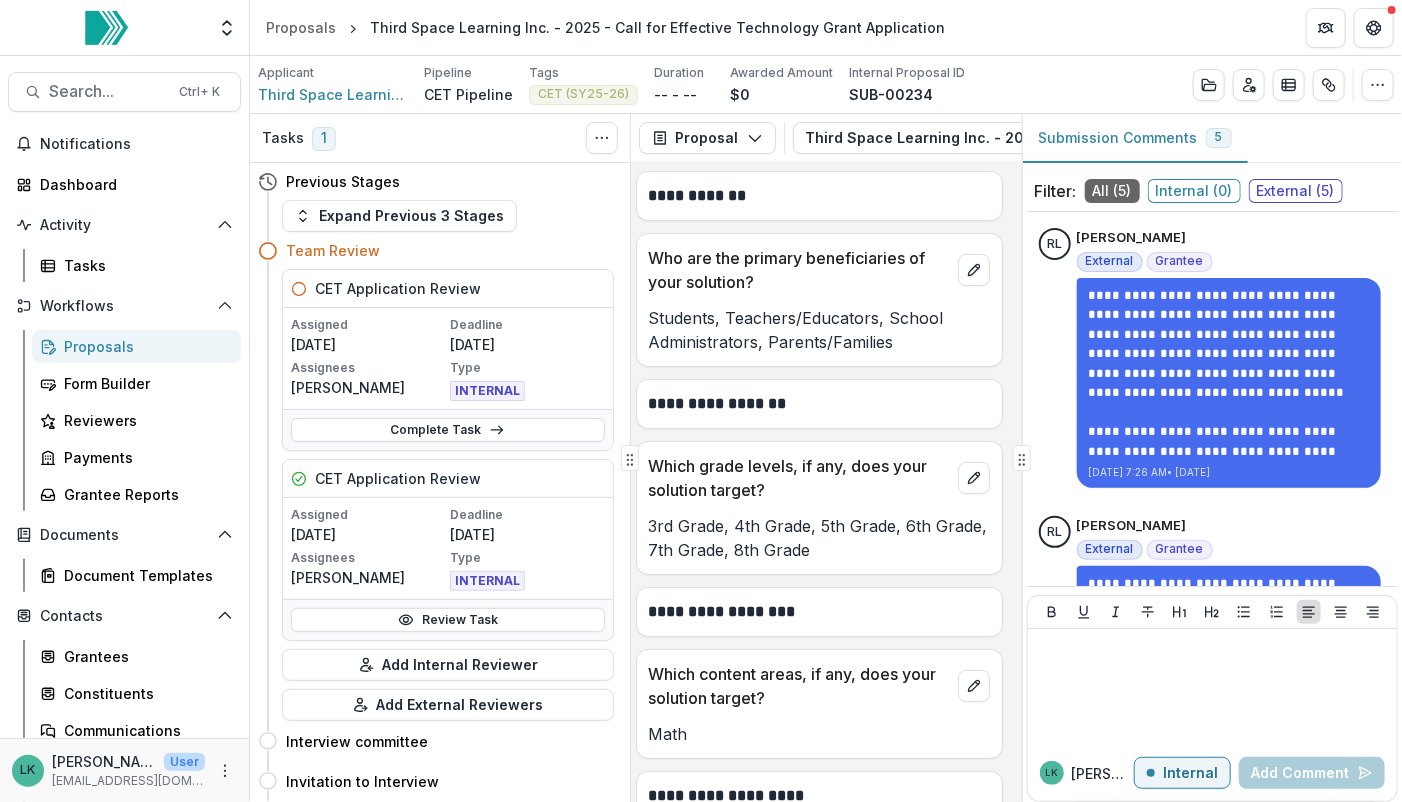 scroll, scrollTop: 21044, scrollLeft: 7, axis: both 